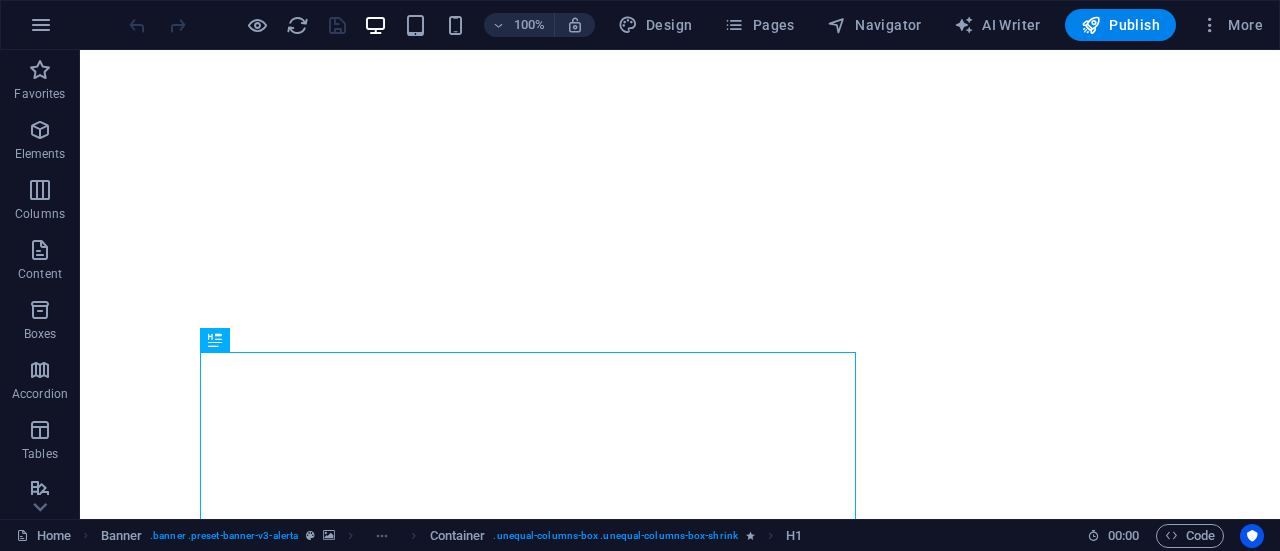 scroll, scrollTop: 0, scrollLeft: 0, axis: both 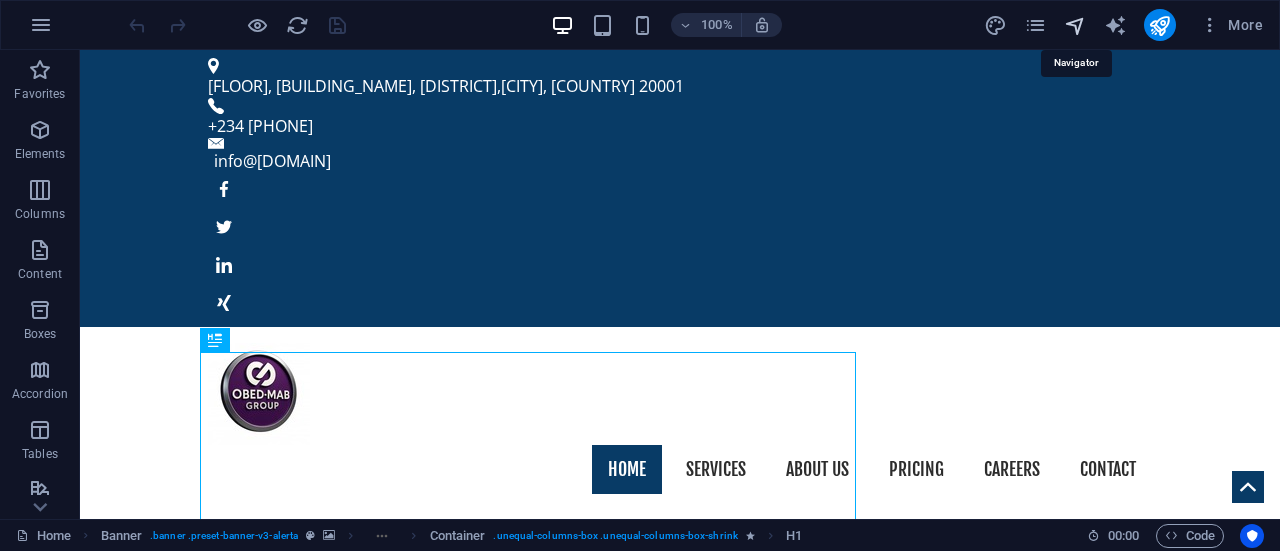 click at bounding box center [1075, 25] 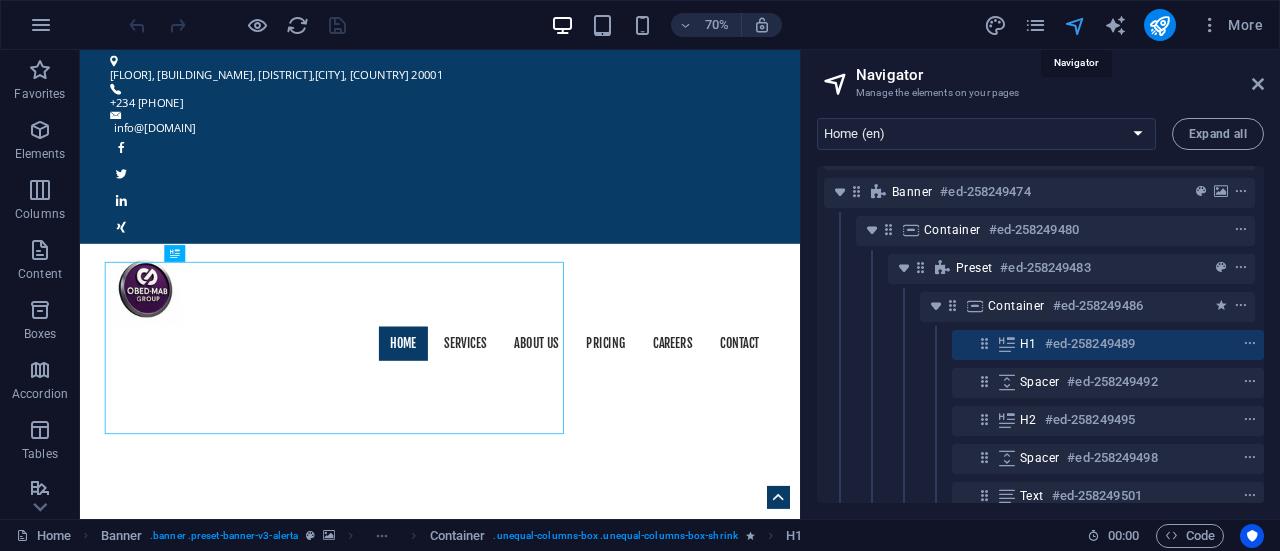 scroll, scrollTop: 90, scrollLeft: 4, axis: both 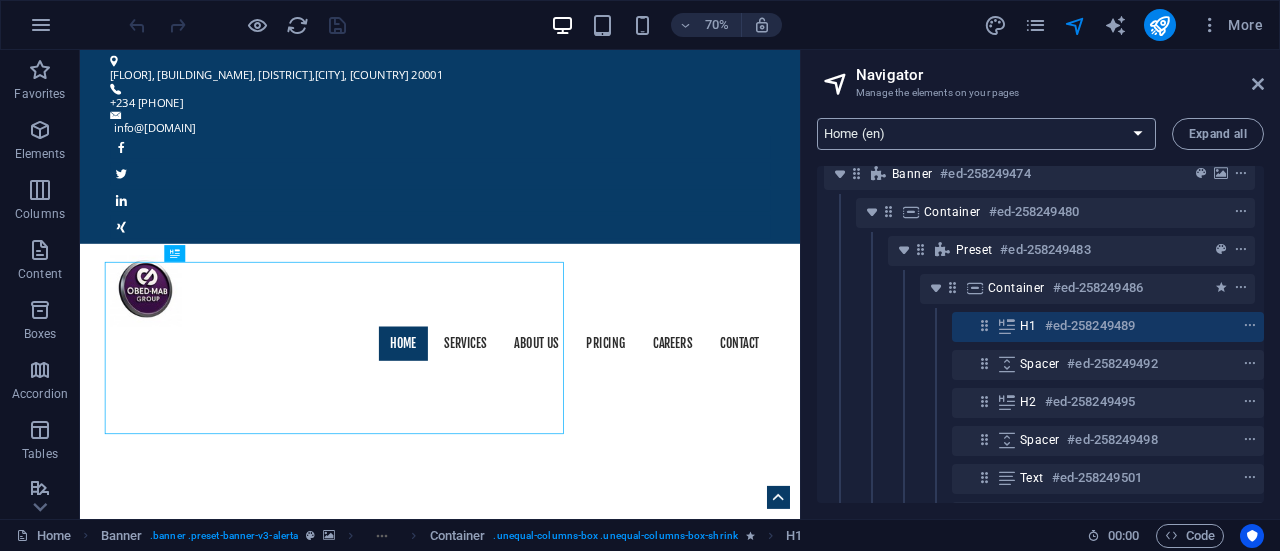 click on "Home  (en) Services  (en) About us  (en) Price  (en) Careers  (en) Contact  (en) Our Profile  (en) Privacy  (en) Home  (fr) Home  (es)" at bounding box center [986, 134] 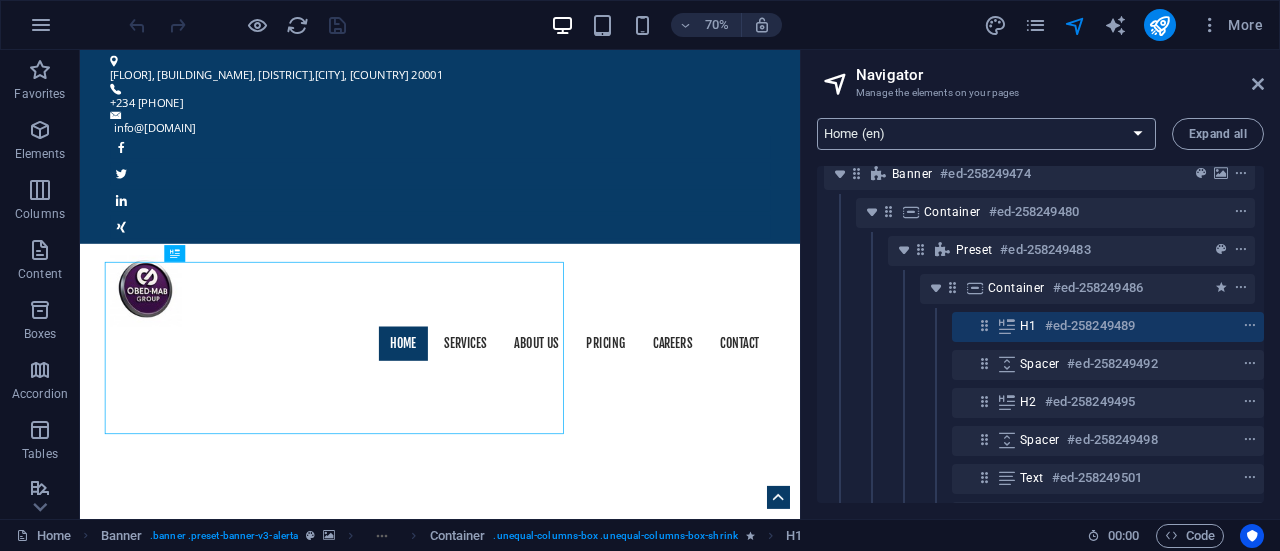select on "5534670-en" 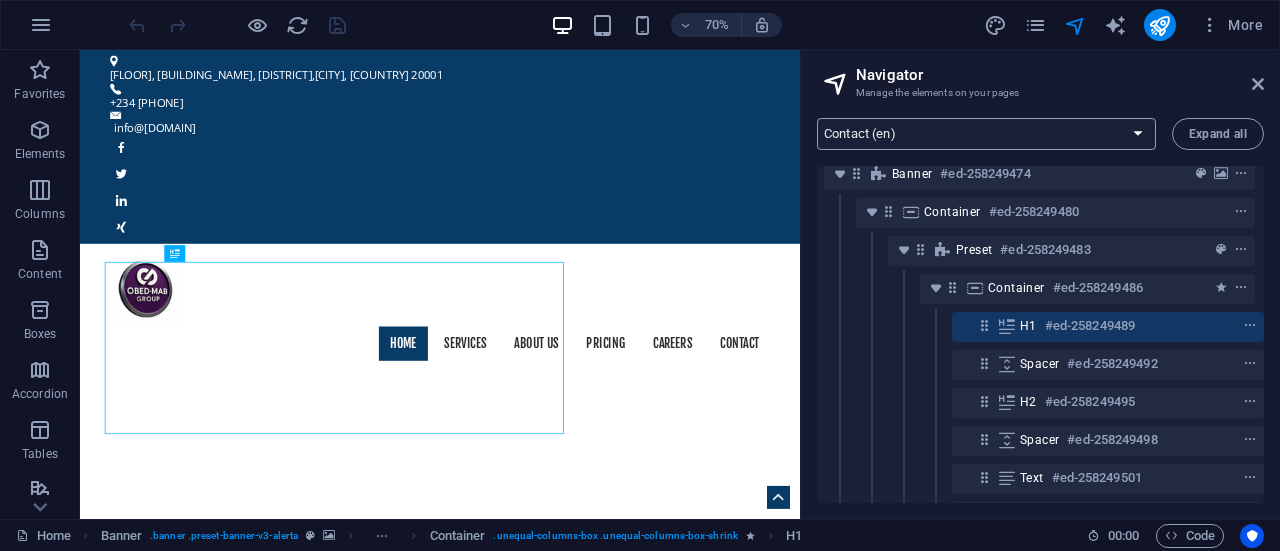 click on "Home  (en) Services  (en) About us  (en) Price  (en) Careers  (en) Contact  (en) Our Profile  (en) Privacy  (en) Home  (fr) Home  (es)" at bounding box center [986, 134] 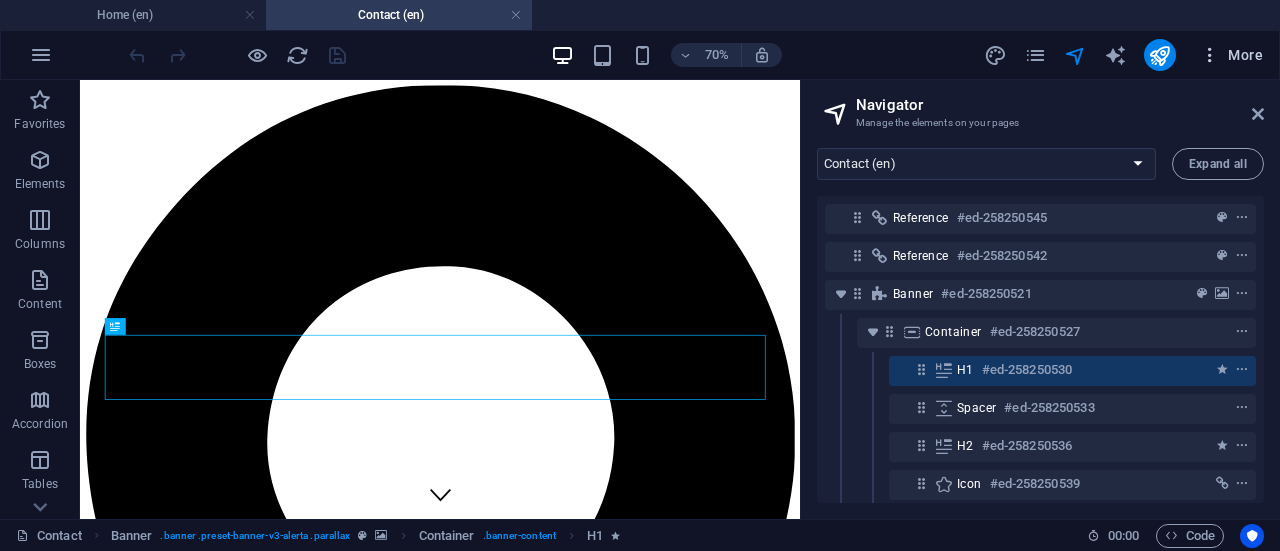 scroll, scrollTop: 0, scrollLeft: 0, axis: both 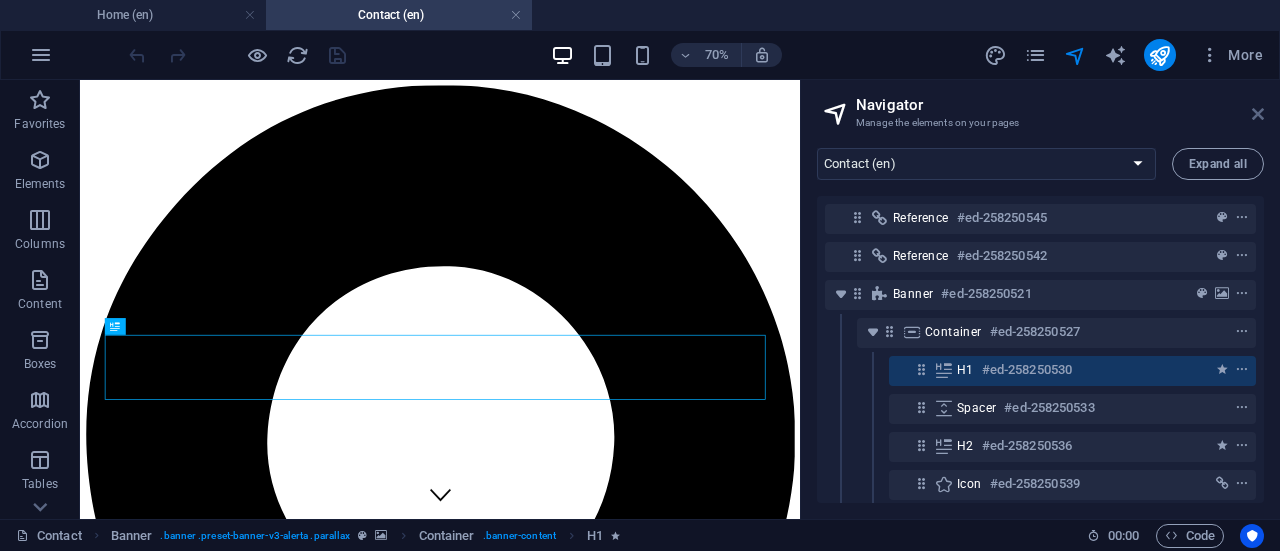 click at bounding box center [1258, 114] 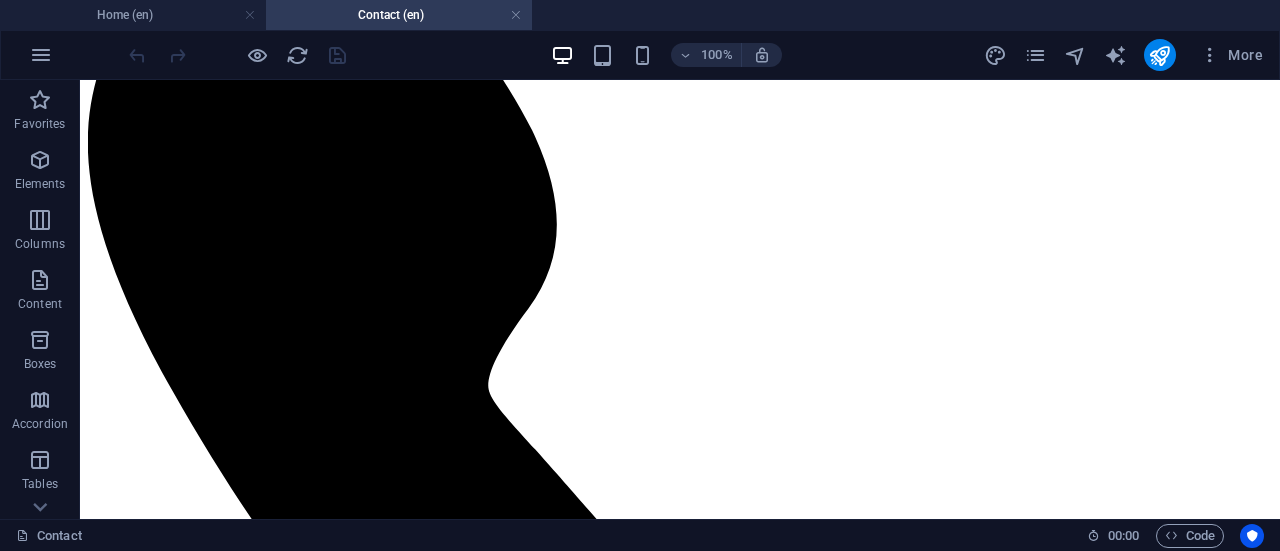scroll, scrollTop: 2092, scrollLeft: 0, axis: vertical 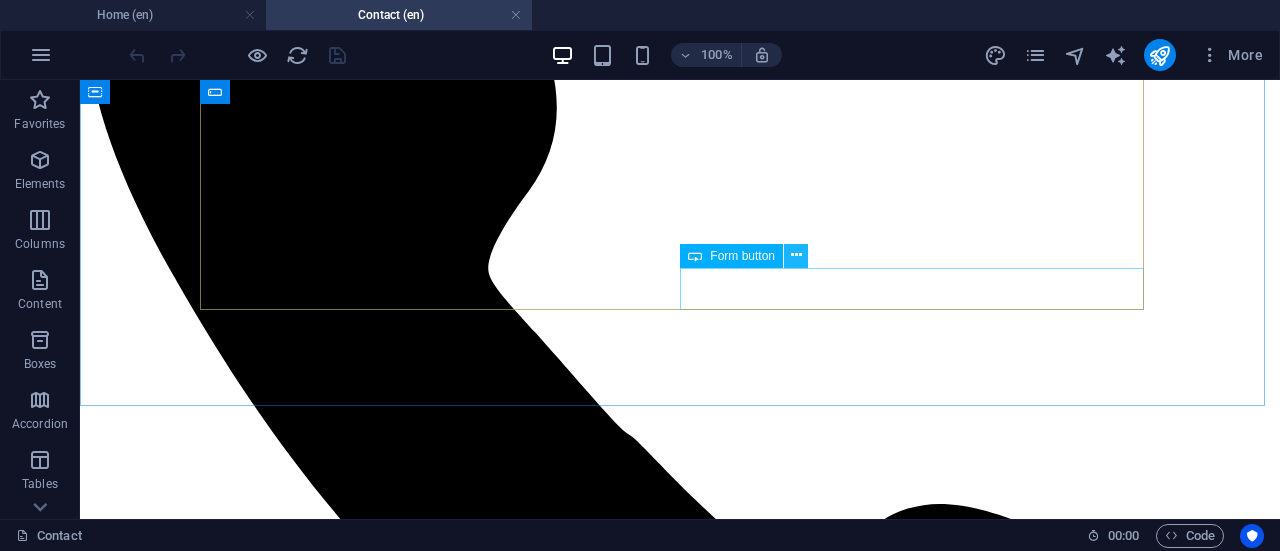 click at bounding box center (796, 255) 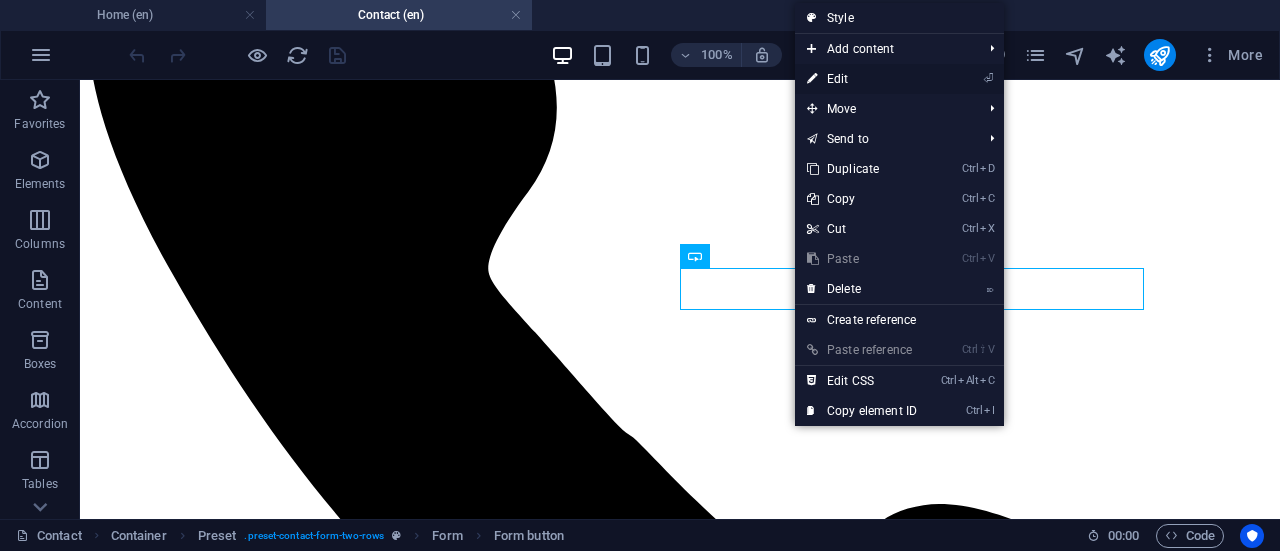 click on "⏎  Edit" at bounding box center [862, 79] 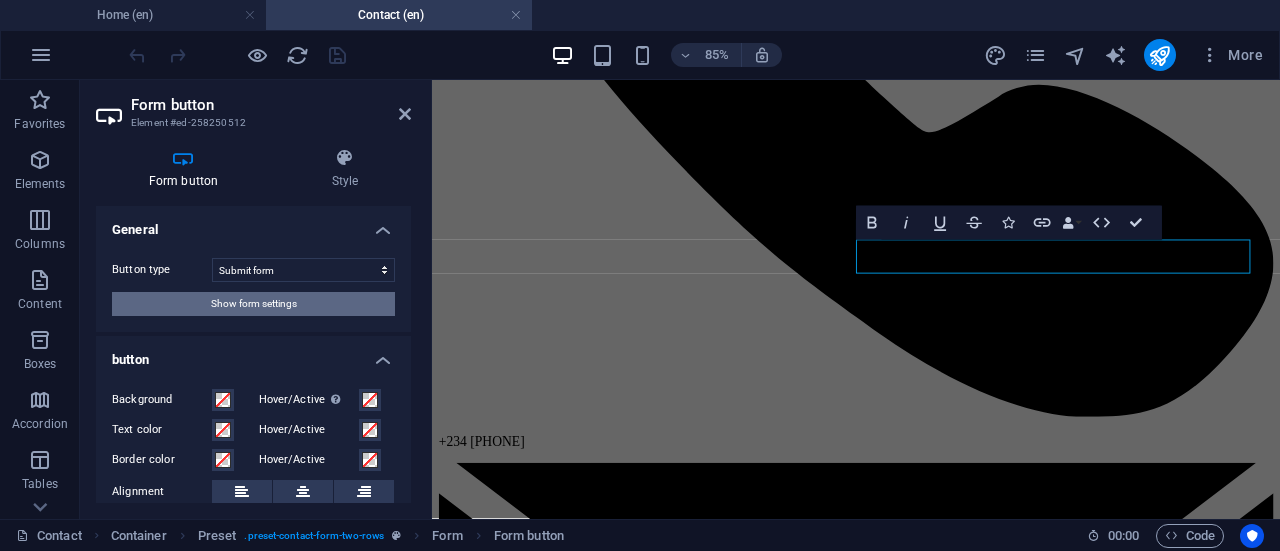 click on "Show form settings" at bounding box center [254, 304] 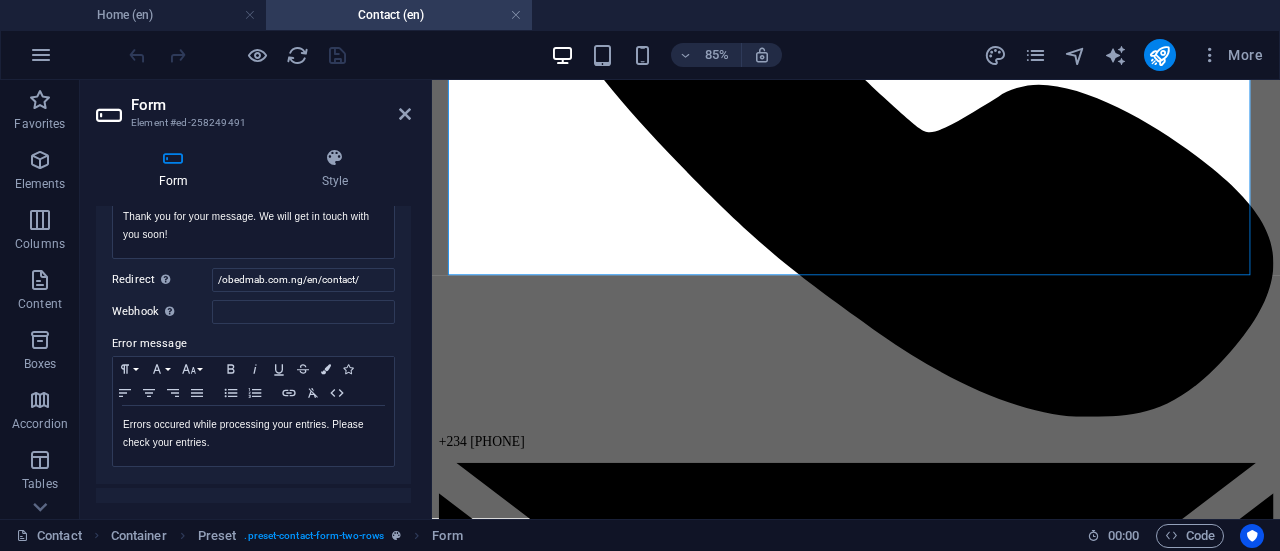 scroll, scrollTop: 271, scrollLeft: 0, axis: vertical 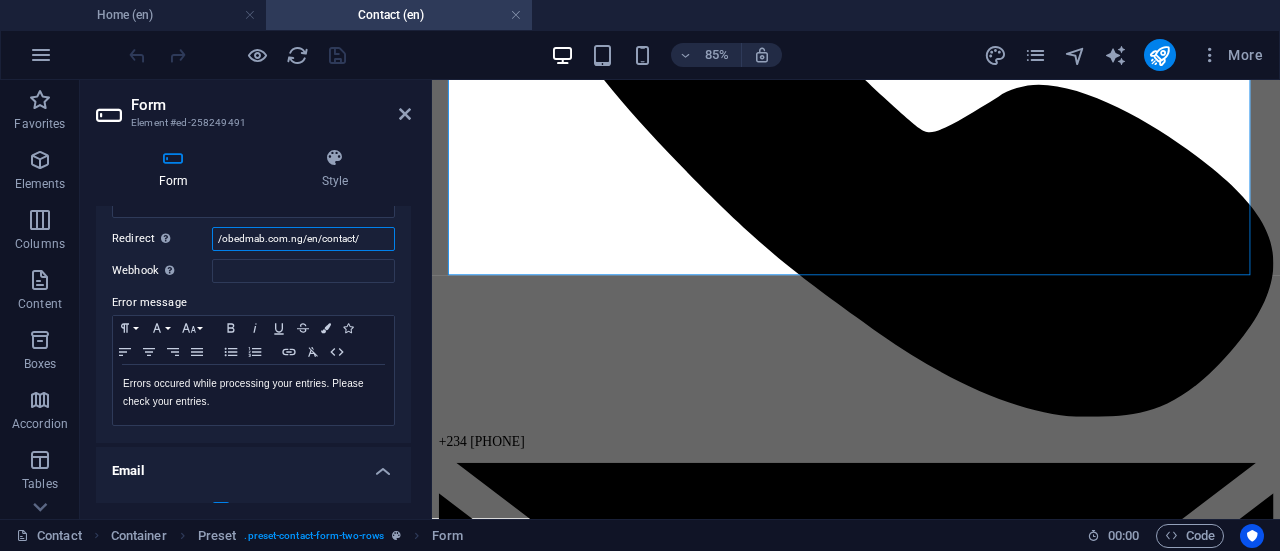 click on "/obedmab.com.ng/en/contact/" at bounding box center [303, 239] 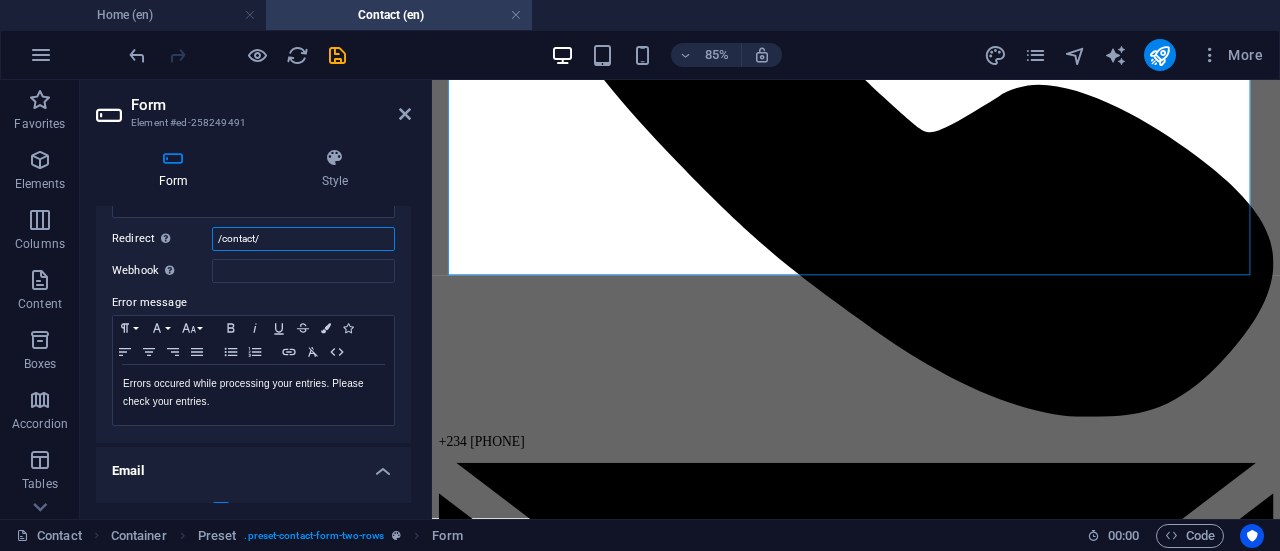 type on "/contact/" 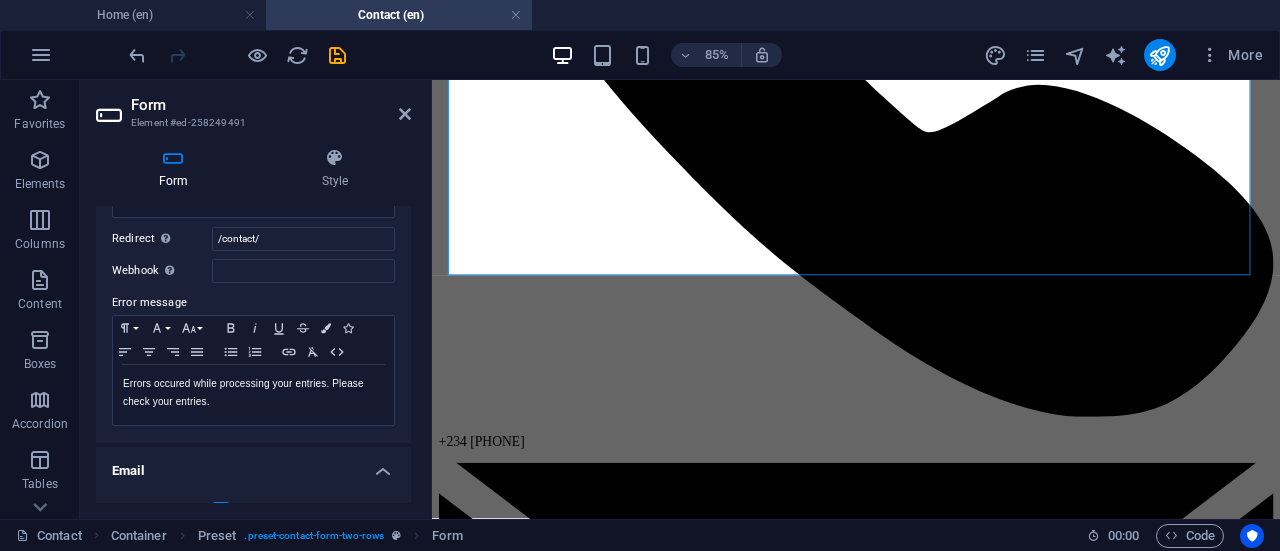 drag, startPoint x: 406, startPoint y: 297, endPoint x: 392, endPoint y: 382, distance: 86.145226 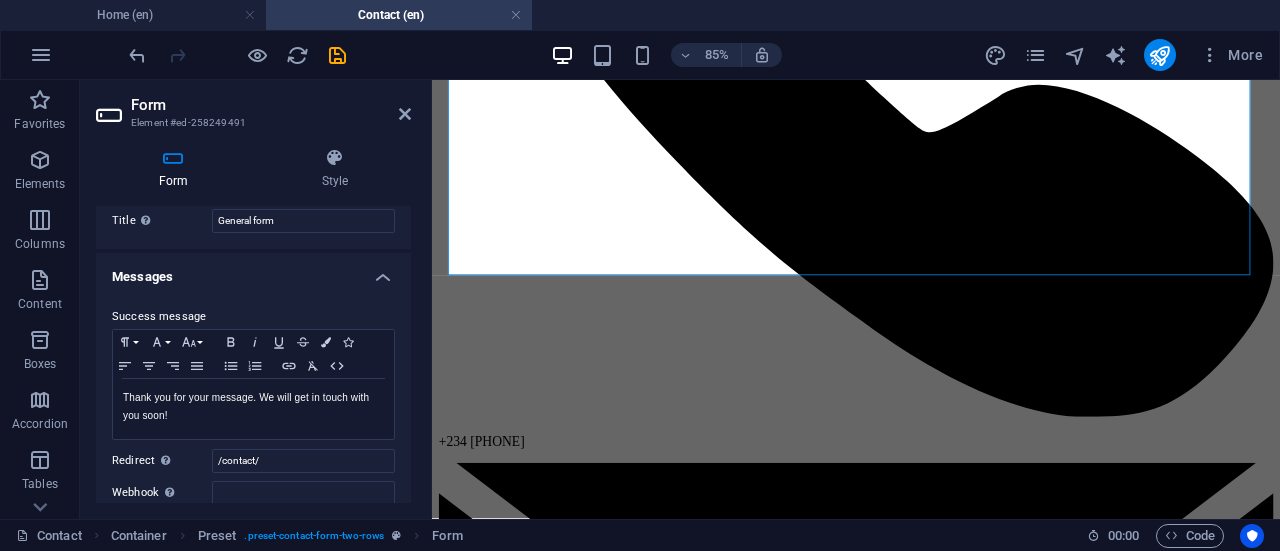 scroll, scrollTop: 0, scrollLeft: 0, axis: both 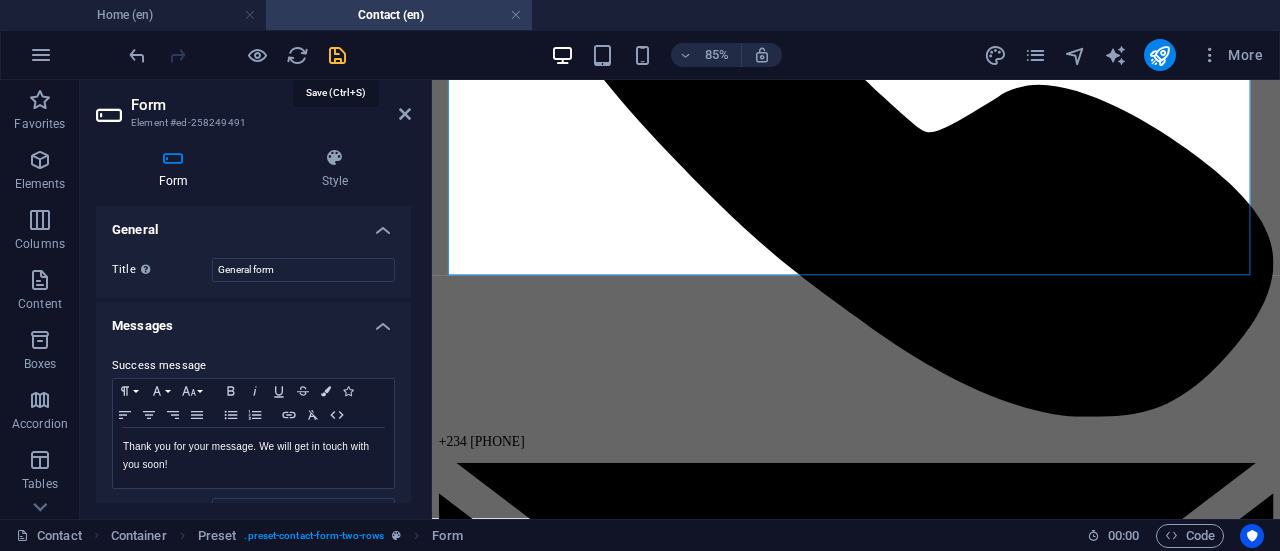 click at bounding box center [337, 55] 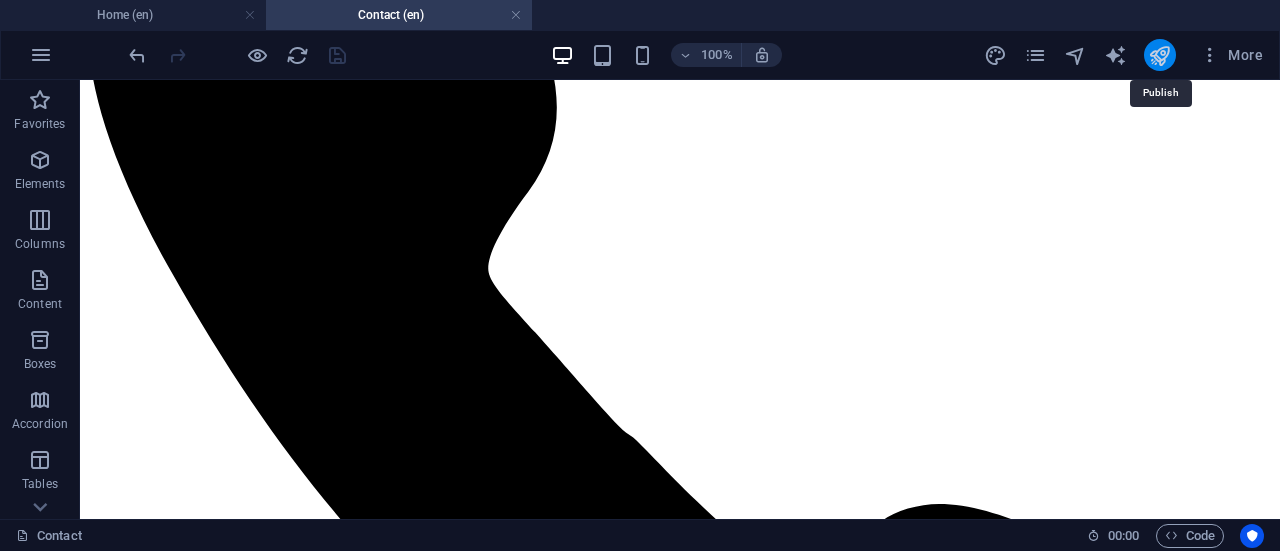 click at bounding box center [1159, 55] 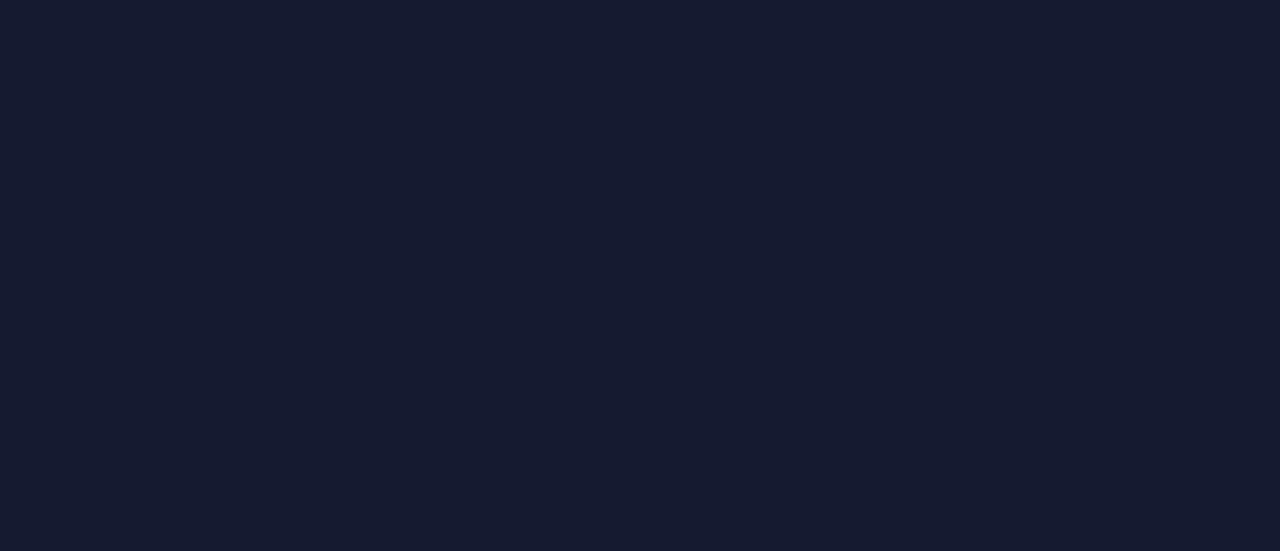 scroll, scrollTop: 0, scrollLeft: 0, axis: both 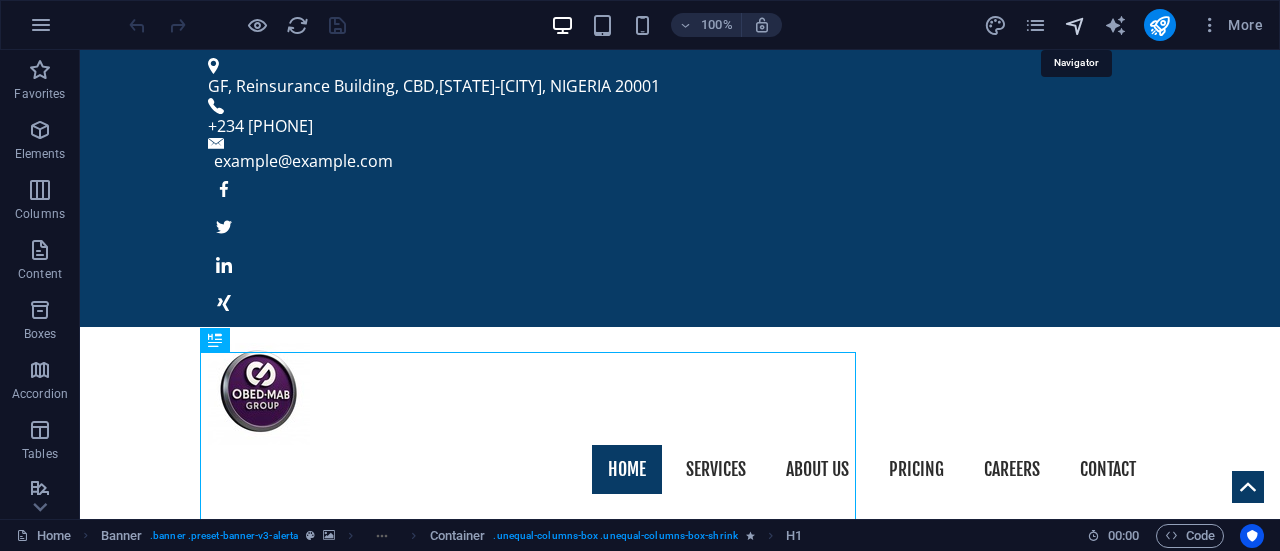 click at bounding box center [1075, 25] 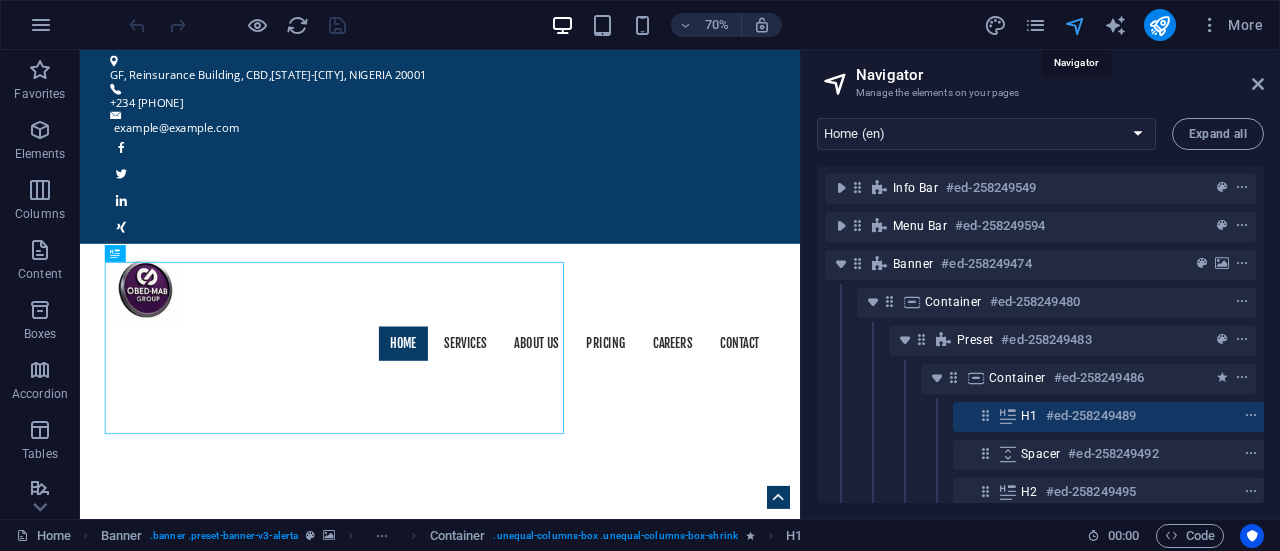 scroll, scrollTop: 90, scrollLeft: 4, axis: both 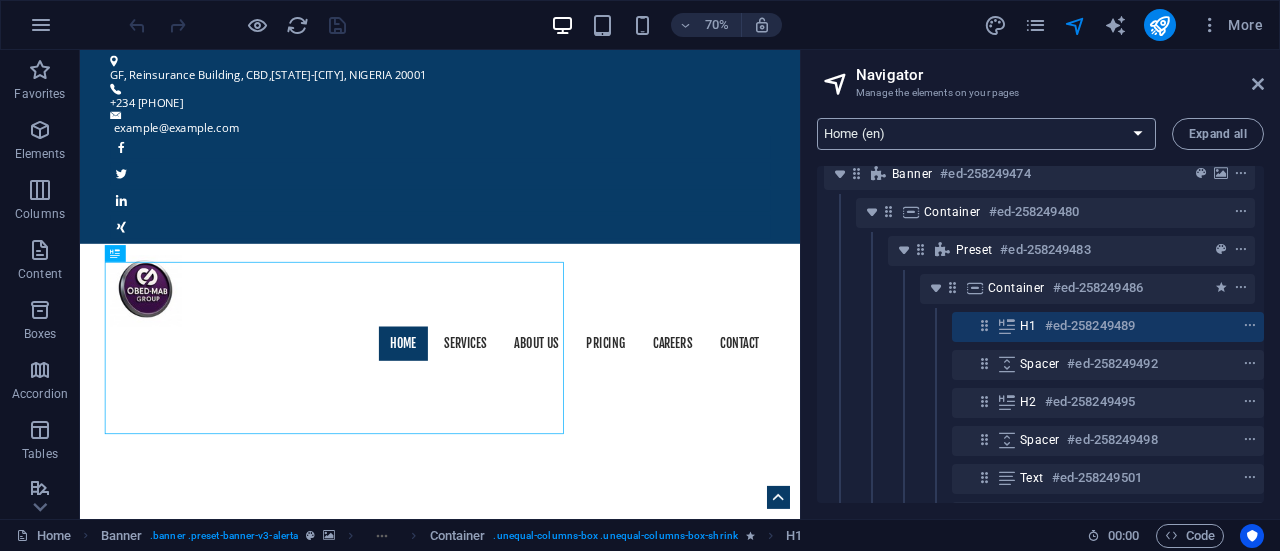 click on "Home  (en) Services  (en) About us  (en) Price  (en) Careers  (en) Contact  (en) Our Profile  (en) Privacy  (en) Home  (fr) Home  (es)" at bounding box center (986, 134) 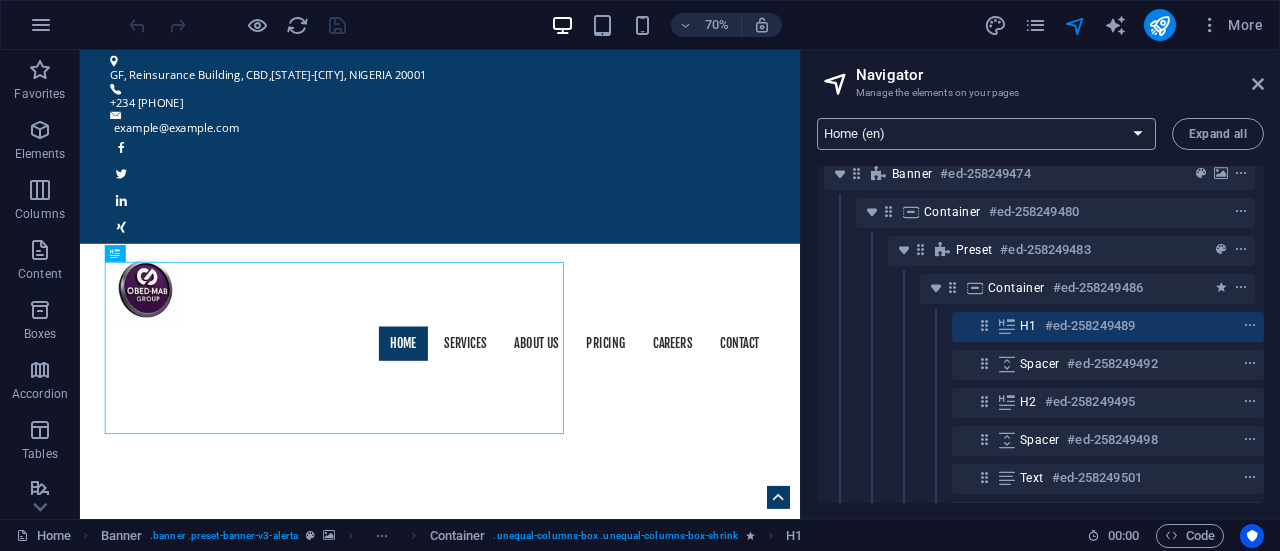 select on "5534670-en" 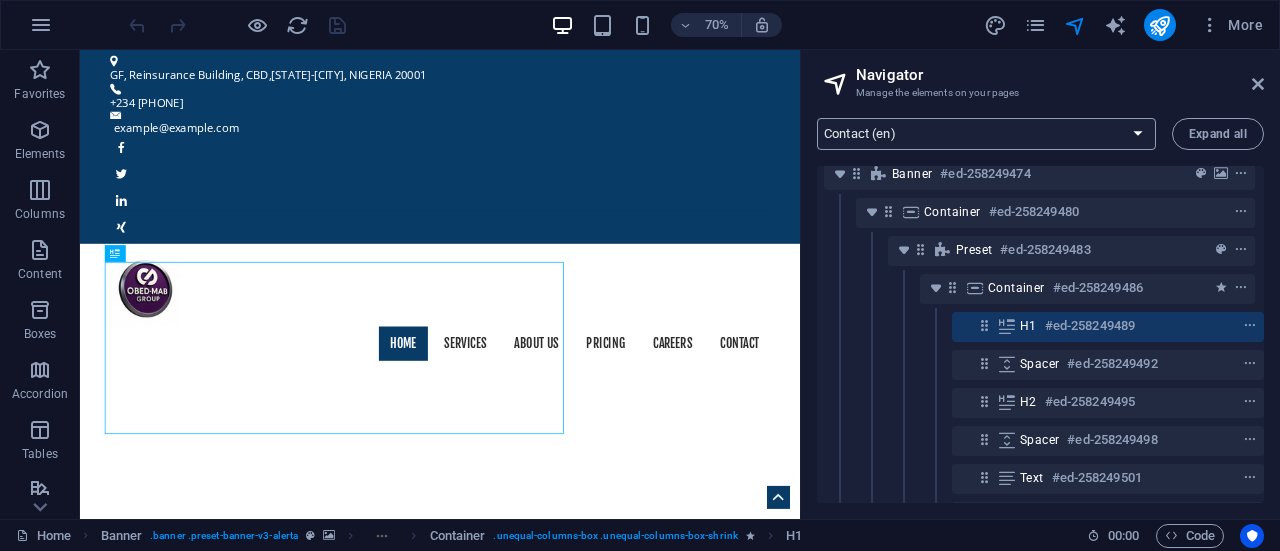 click on "Home  (en) Services  (en) About us  (en) Price  (en) Careers  (en) Contact  (en) Our Profile  (en) Privacy  (en) Home  (fr) Home  (es)" at bounding box center (986, 134) 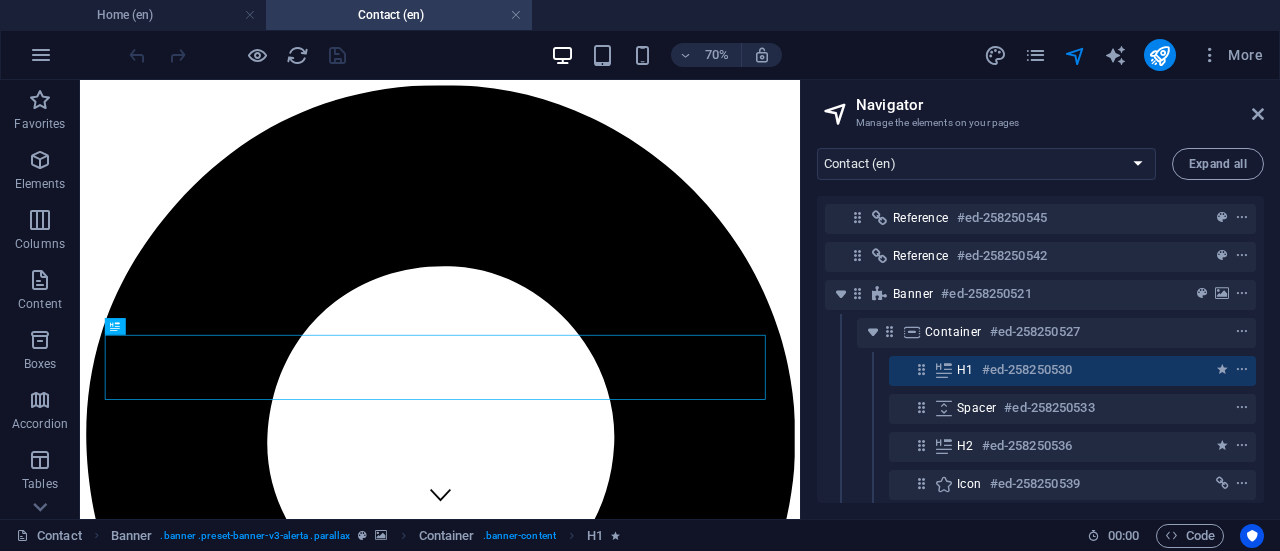 scroll, scrollTop: 0, scrollLeft: 0, axis: both 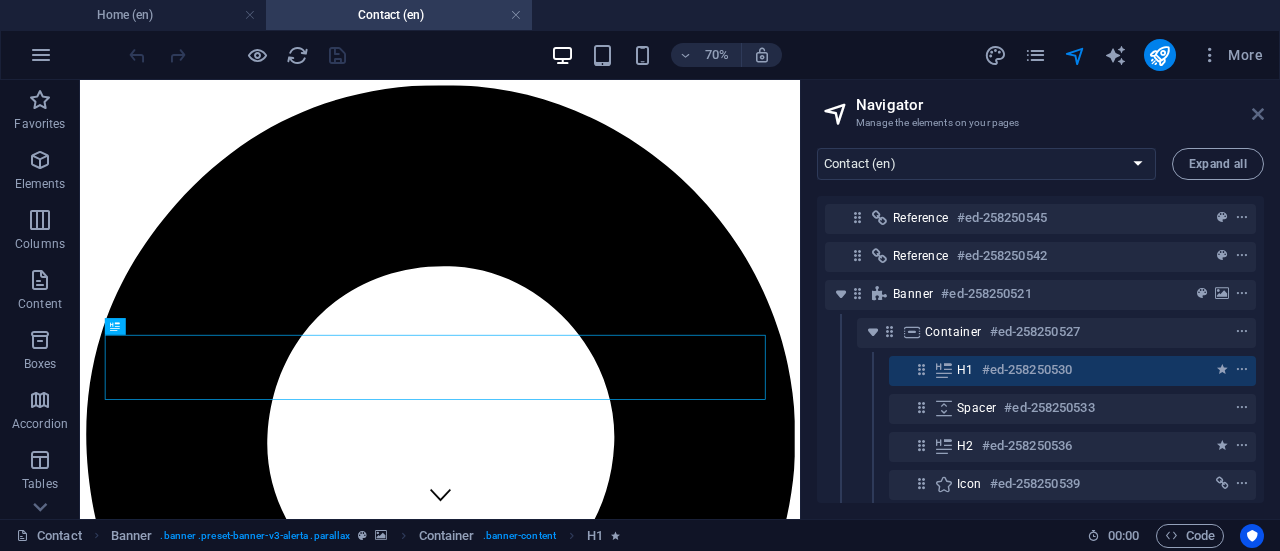 click at bounding box center [1258, 114] 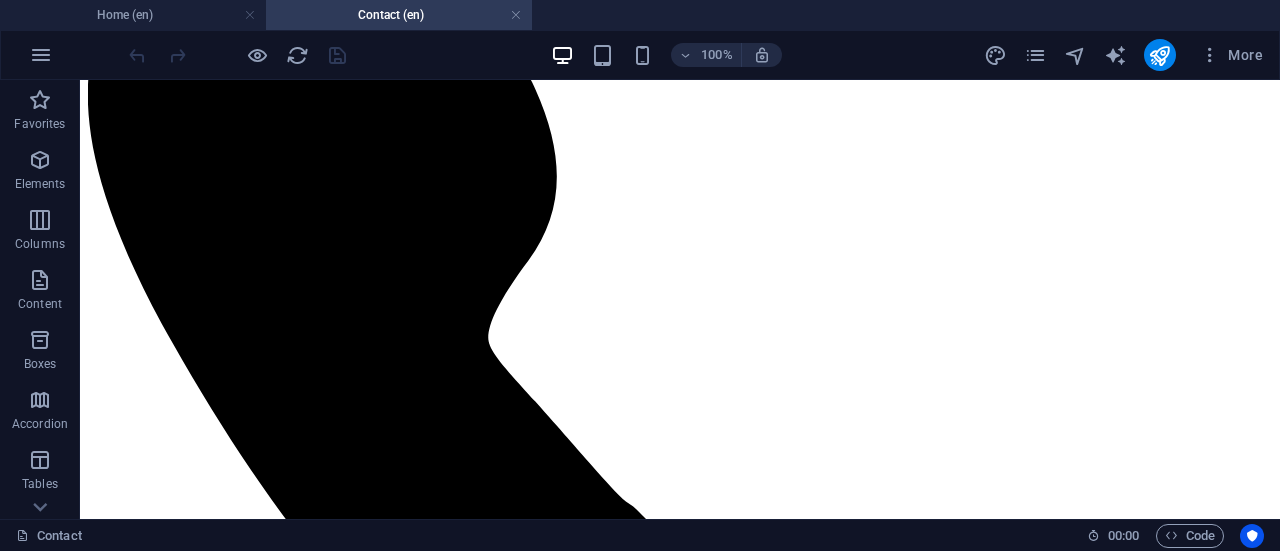 scroll, scrollTop: 2028, scrollLeft: 0, axis: vertical 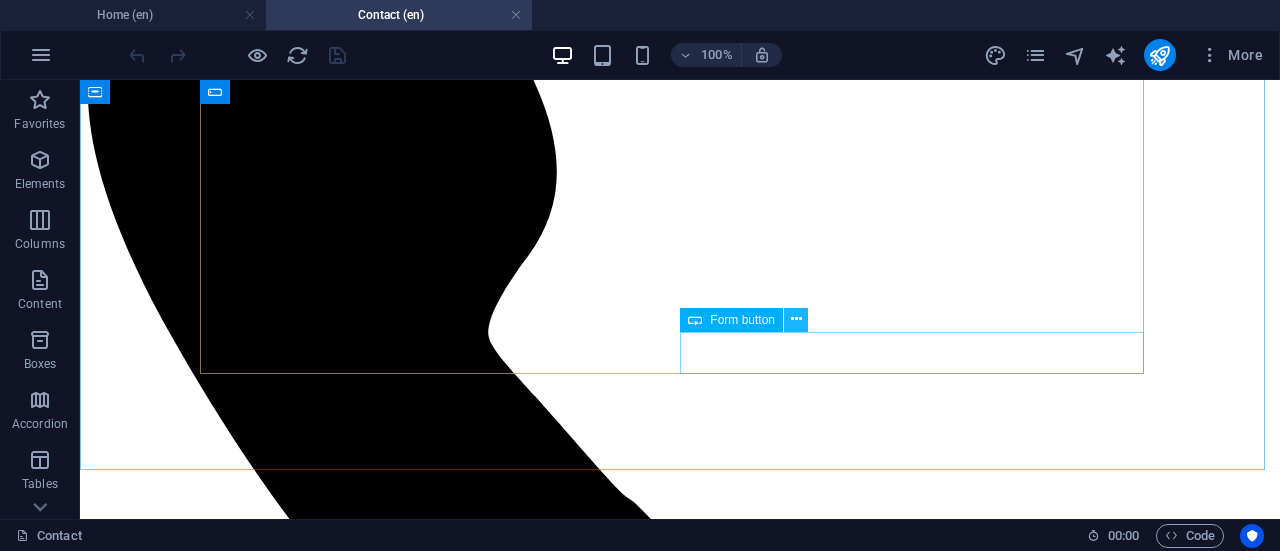 click at bounding box center (796, 319) 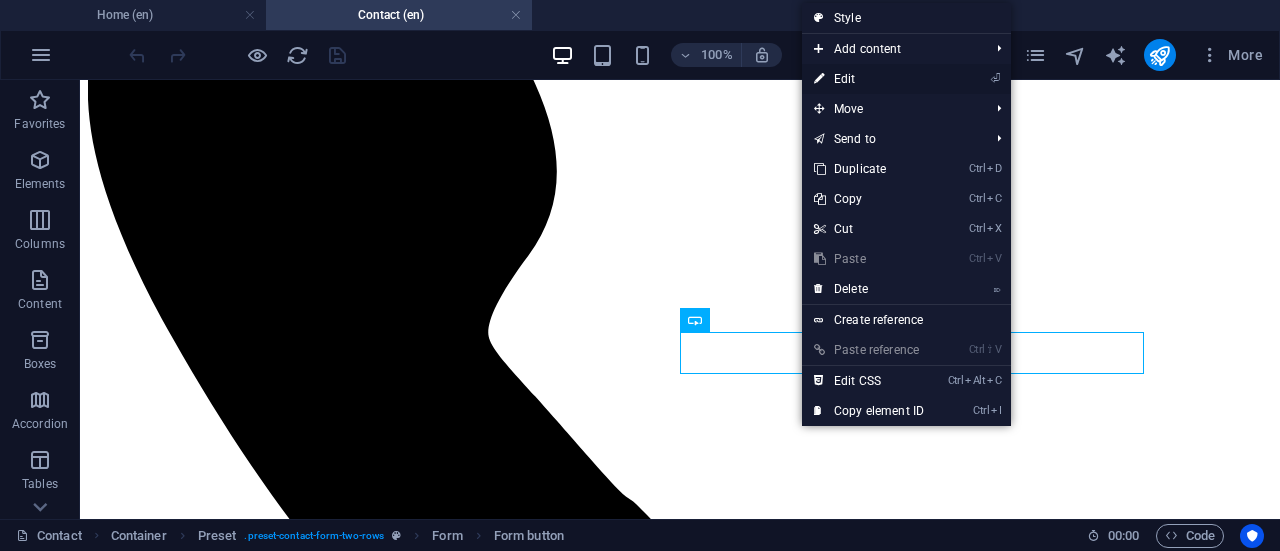 click on "⏎  Edit" at bounding box center [869, 79] 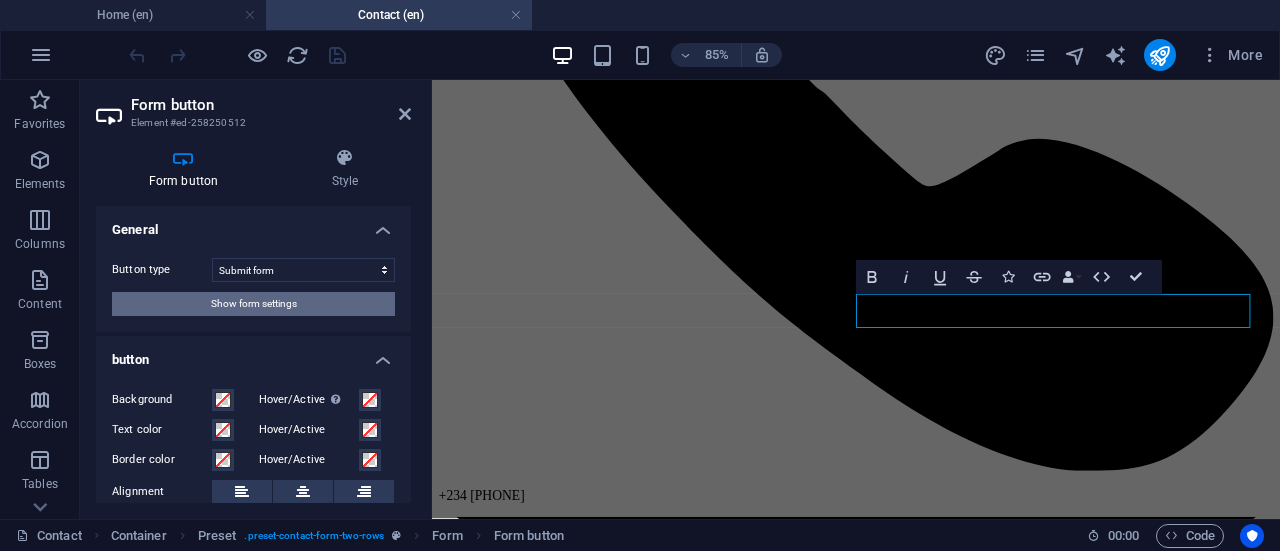 click on "Show form settings" at bounding box center [254, 304] 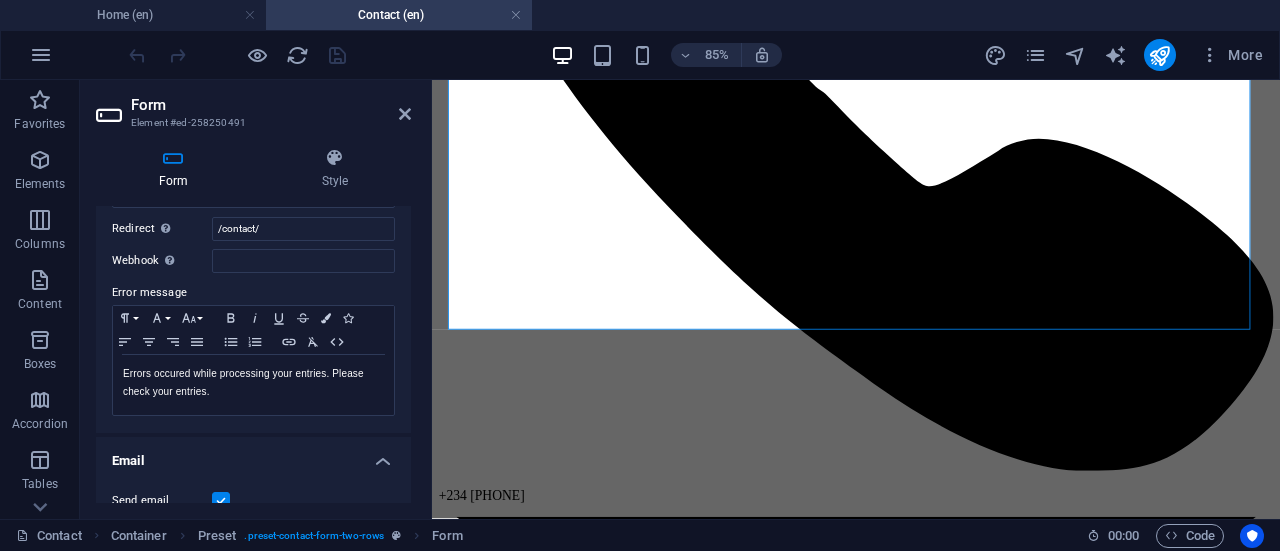 scroll, scrollTop: 282, scrollLeft: 0, axis: vertical 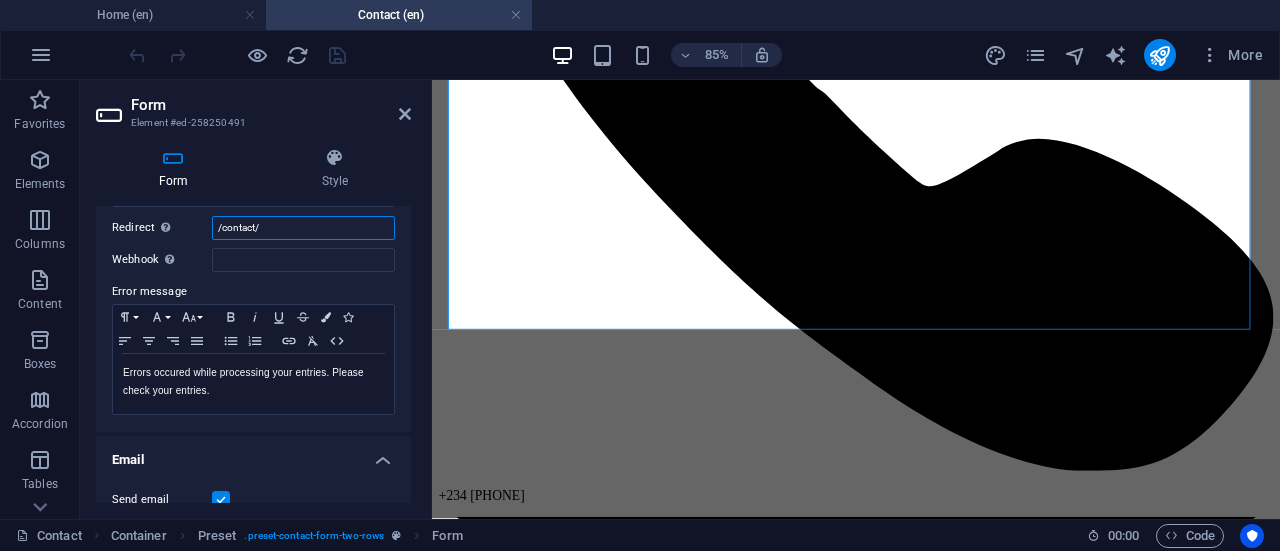 drag, startPoint x: 274, startPoint y: 225, endPoint x: 188, endPoint y: 227, distance: 86.023254 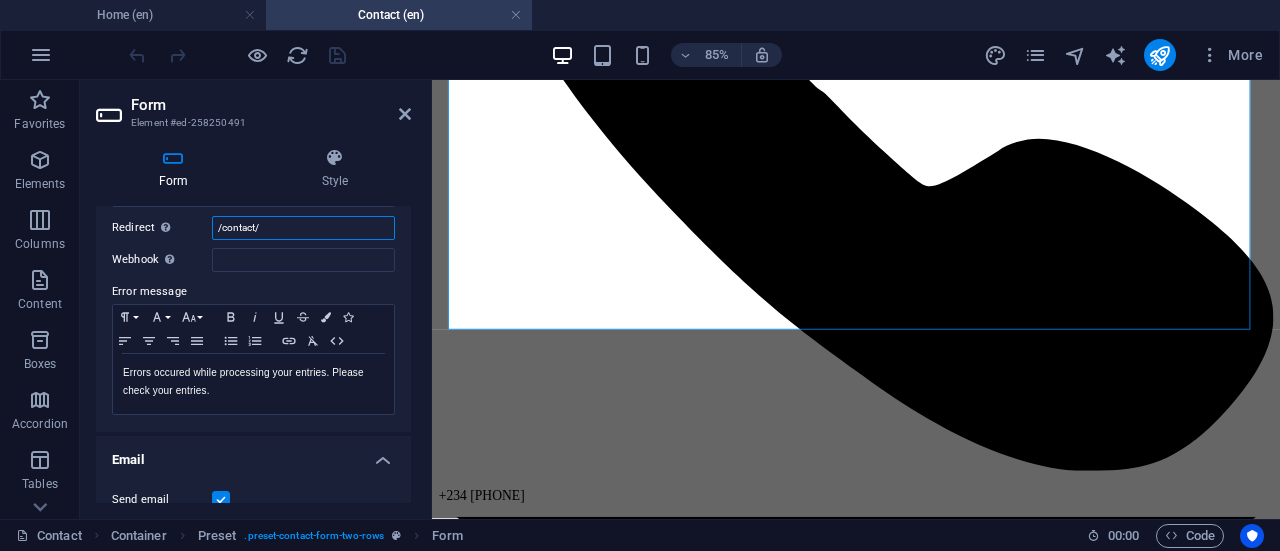 paste on "en" 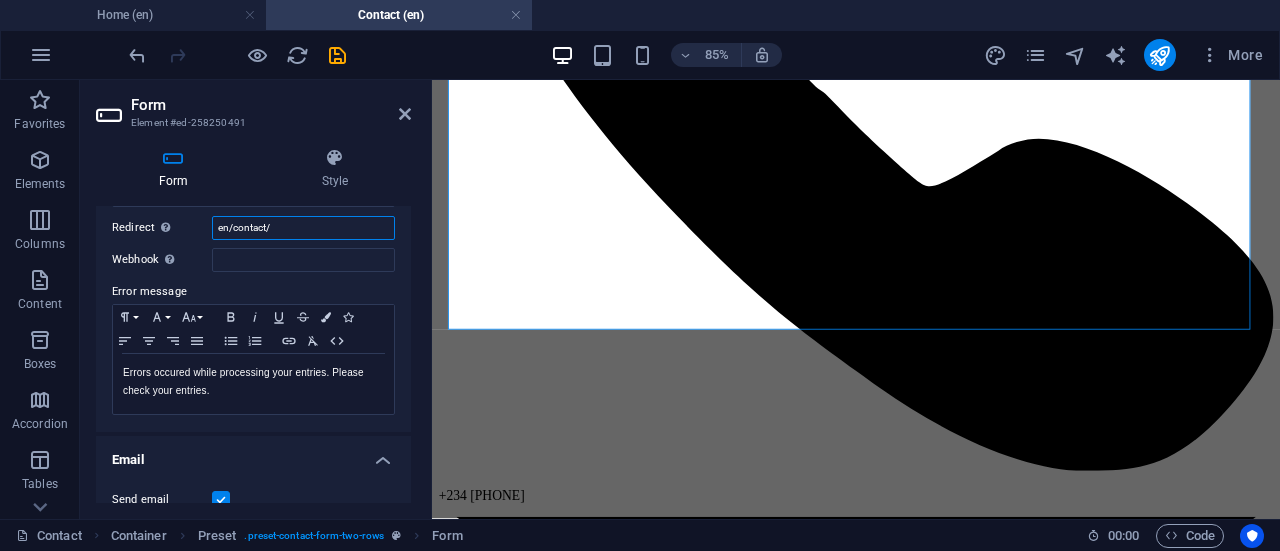 click on "en/contact/" at bounding box center (303, 228) 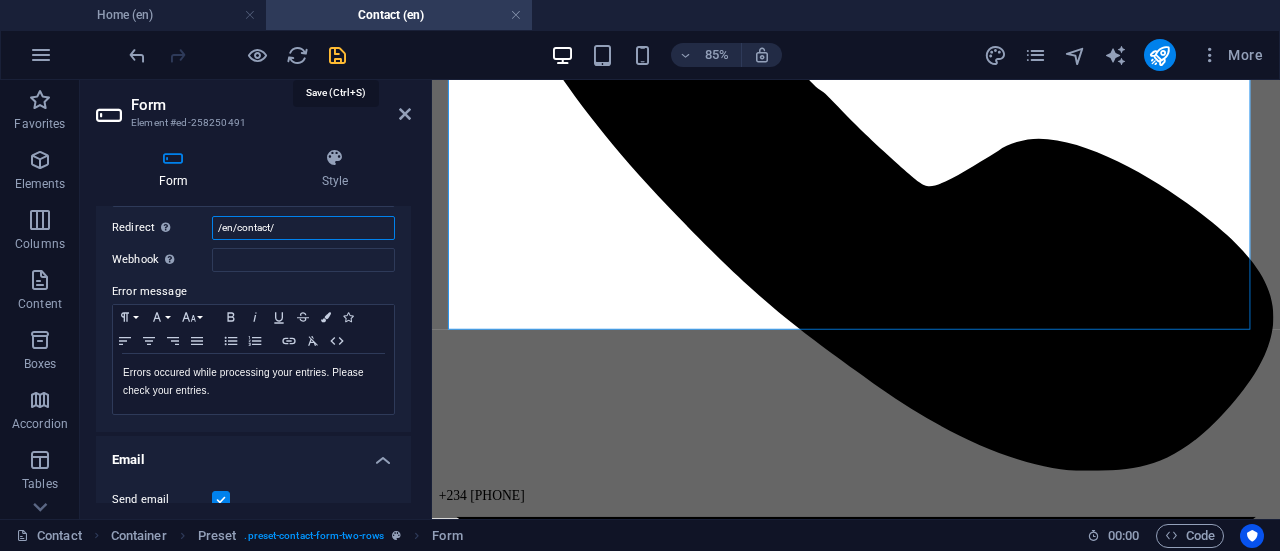 type on "/en/contact/" 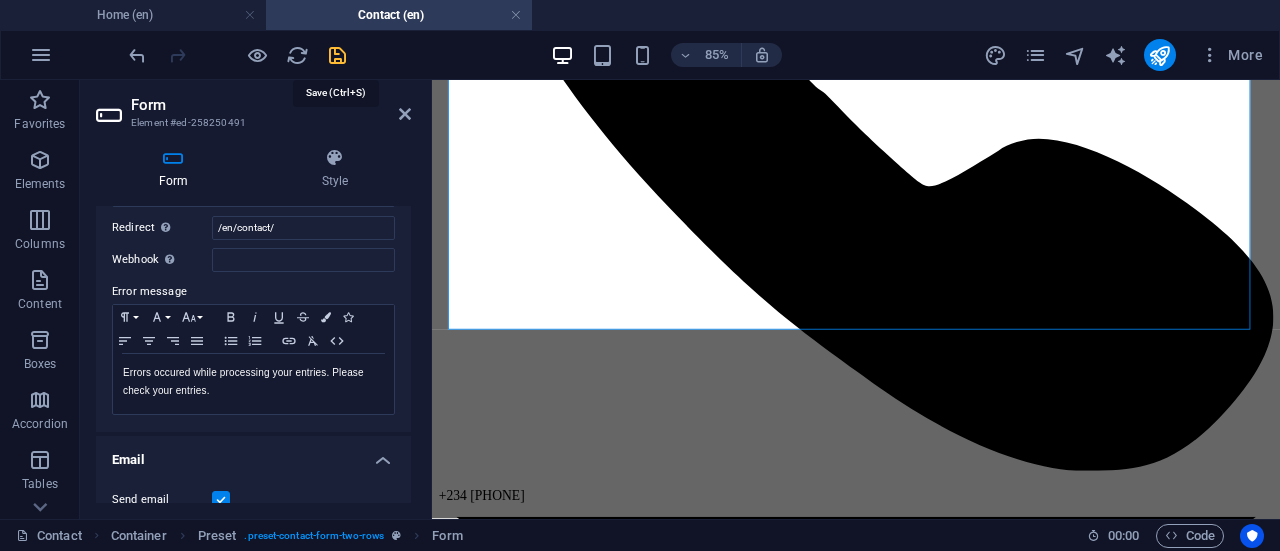 click at bounding box center [337, 55] 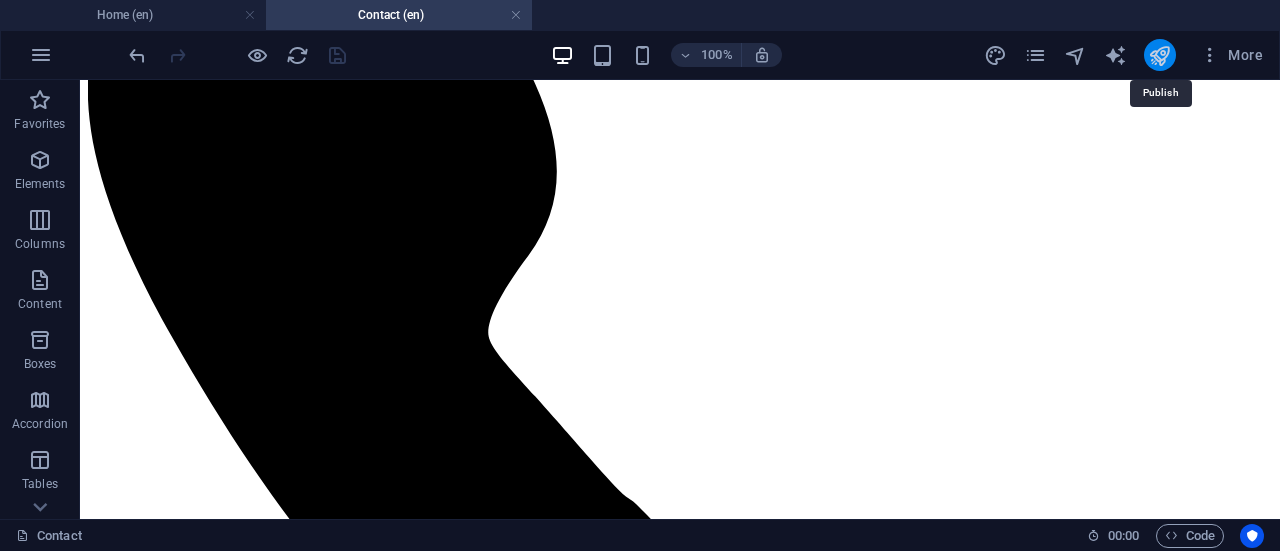click at bounding box center [1159, 55] 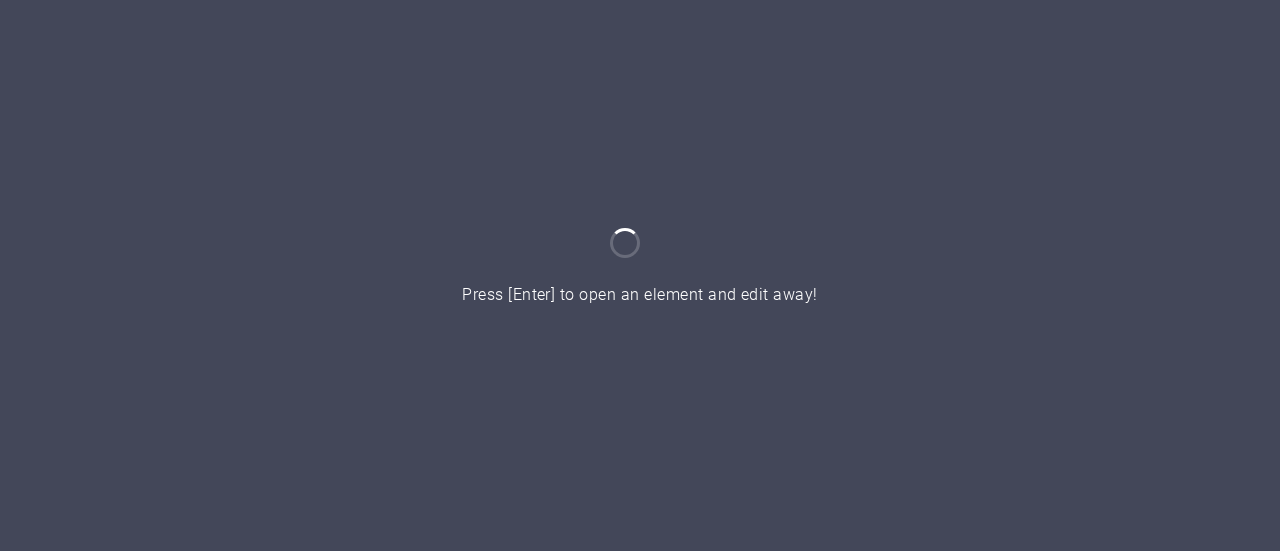 scroll, scrollTop: 0, scrollLeft: 0, axis: both 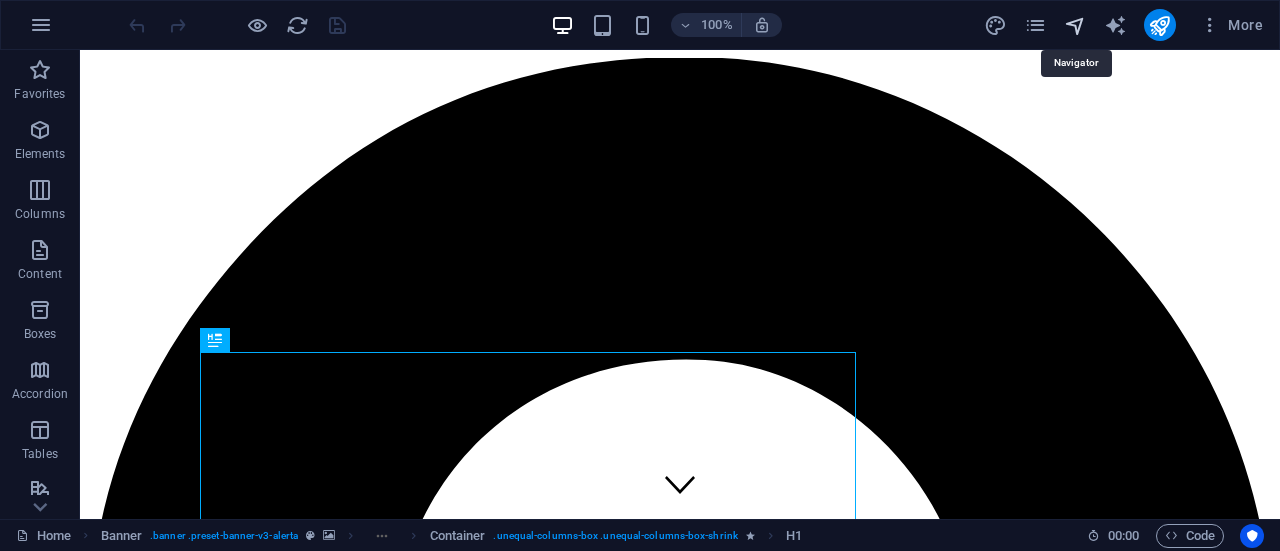click at bounding box center (1075, 25) 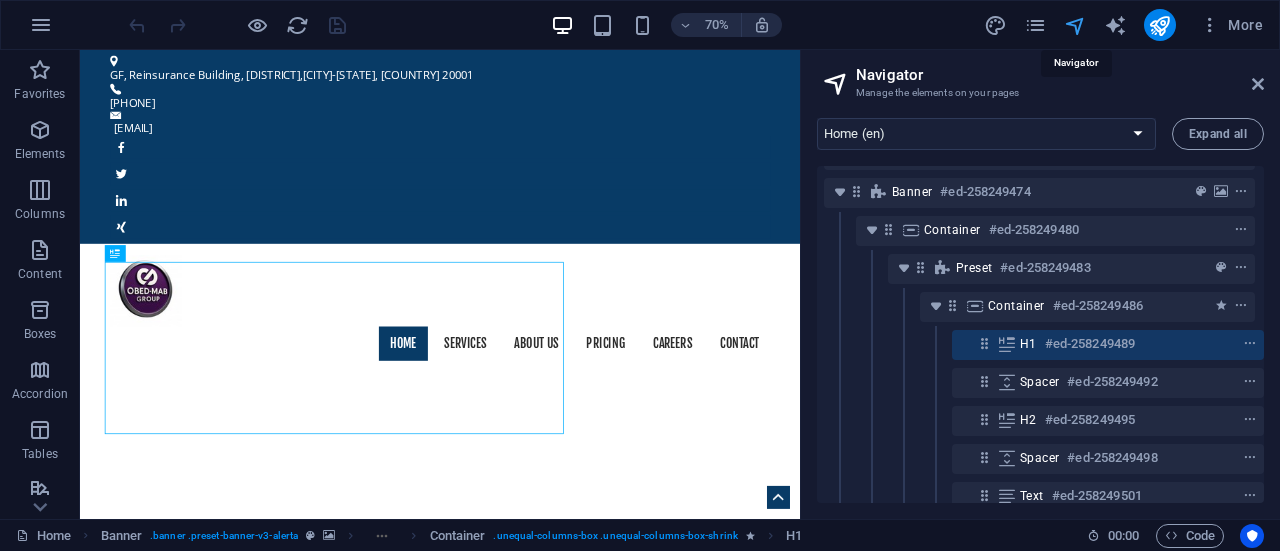 scroll, scrollTop: 90, scrollLeft: 4, axis: both 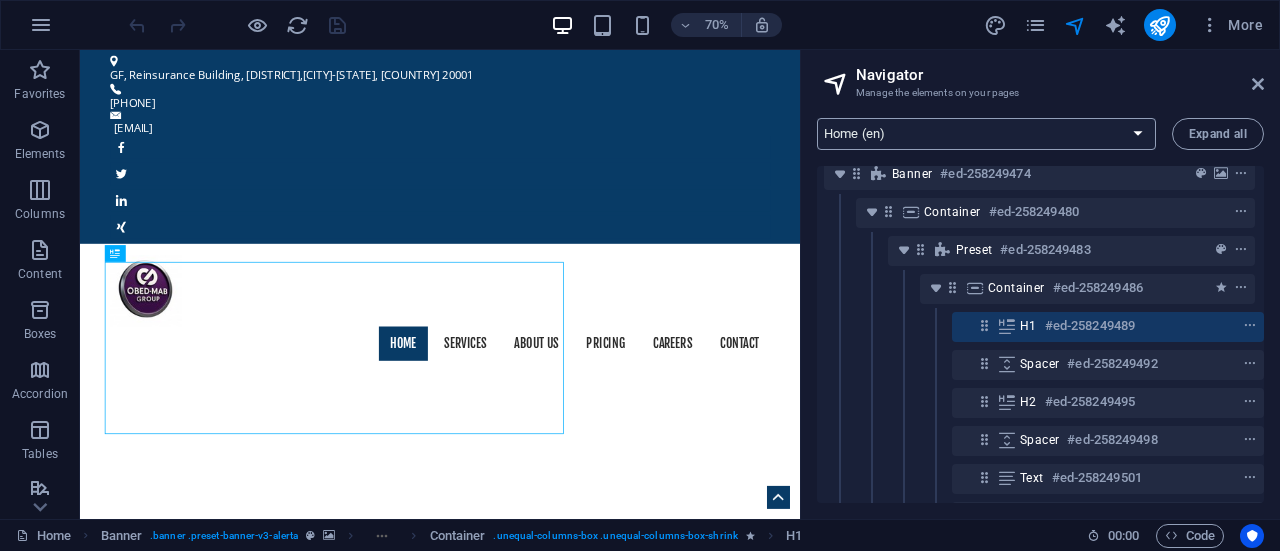 click on "Home  (en) Services  (en) About us  (en) Price  (en) Careers  (en) Contact  (en) Our Profile  (en) Privacy  (en) Home  (fr) Home  (es)" at bounding box center [986, 134] 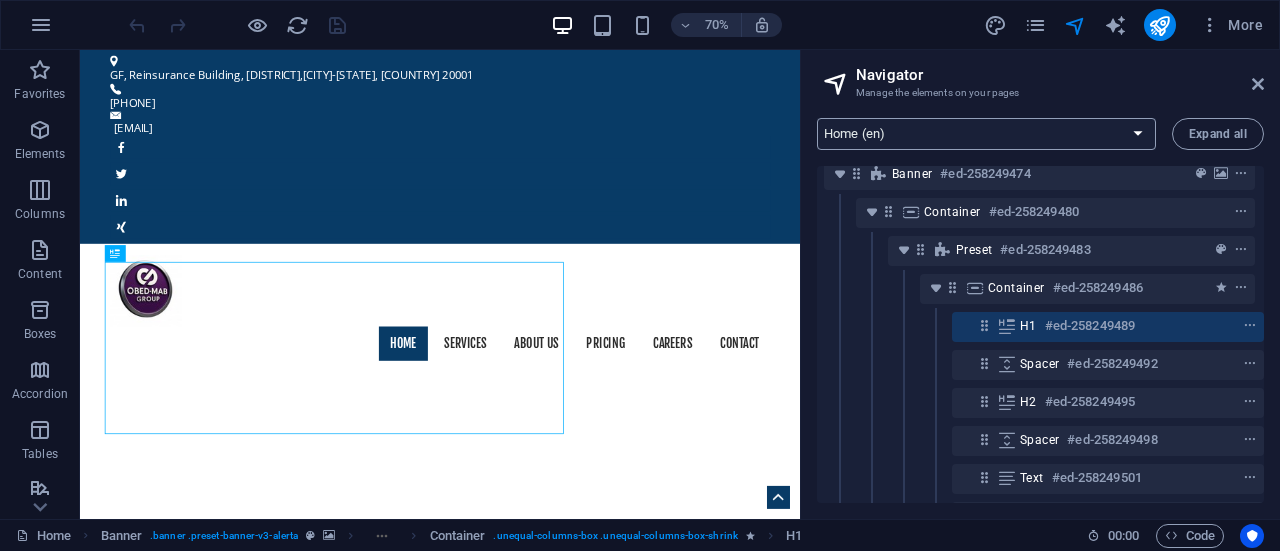 select on "5534670-en" 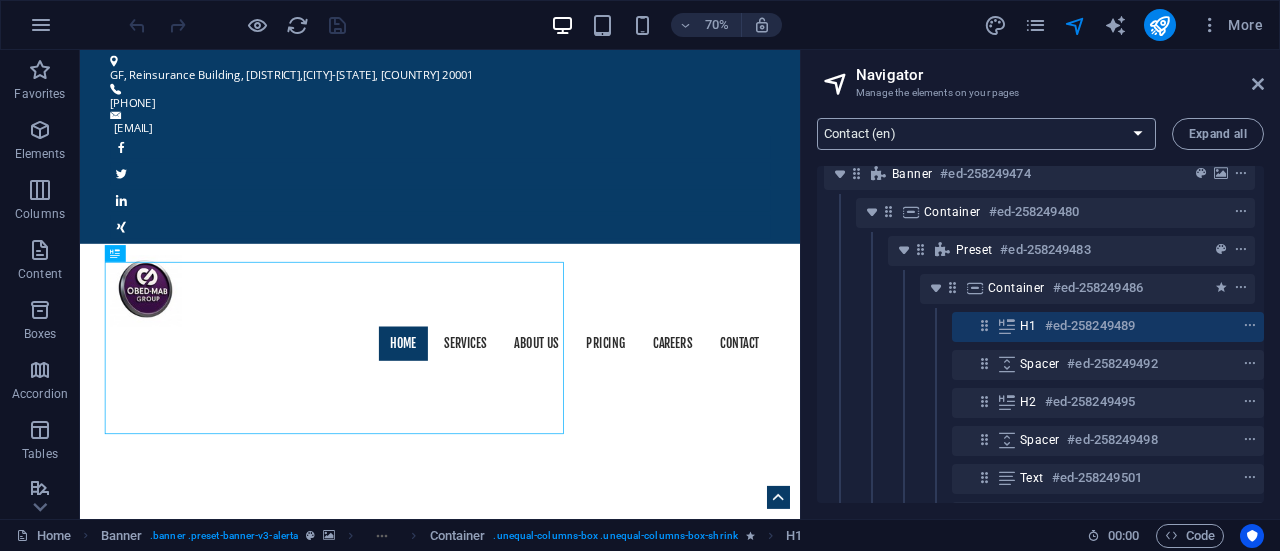click on "Home  (en) Services  (en) About us  (en) Price  (en) Careers  (en) Contact  (en) Our Profile  (en) Privacy  (en) Home  (fr) Home  (es)" at bounding box center [986, 134] 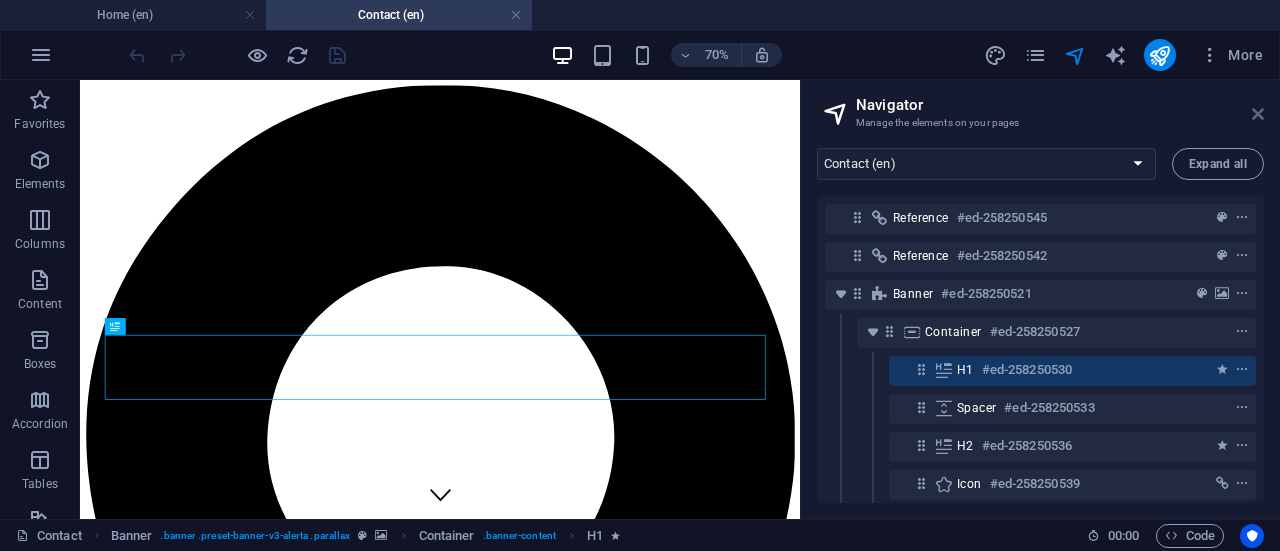 scroll, scrollTop: 0, scrollLeft: 0, axis: both 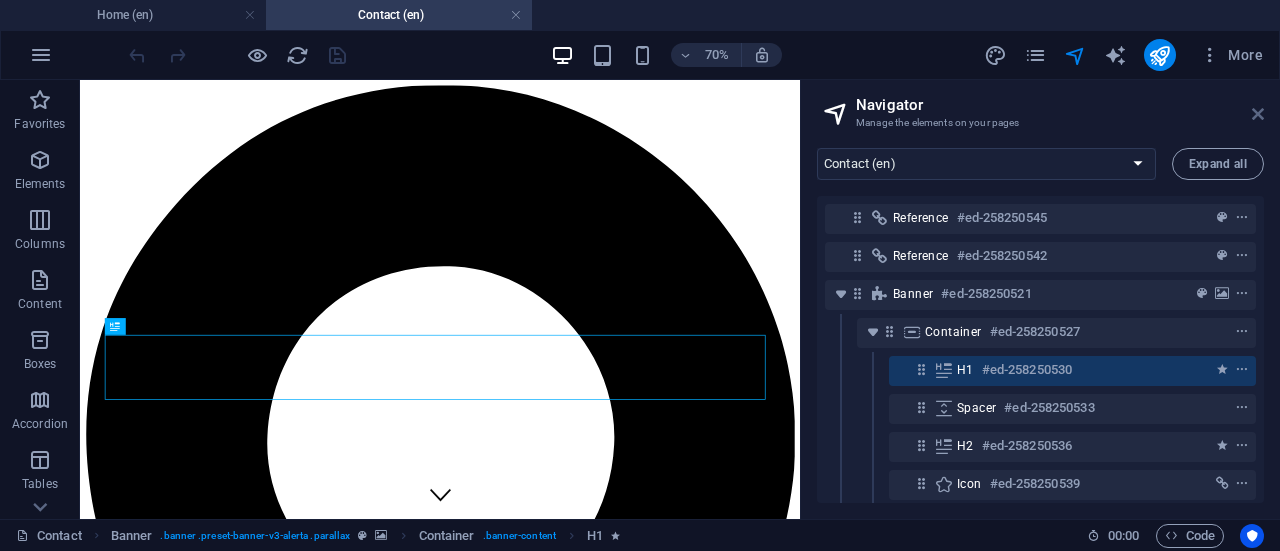 click at bounding box center [1258, 114] 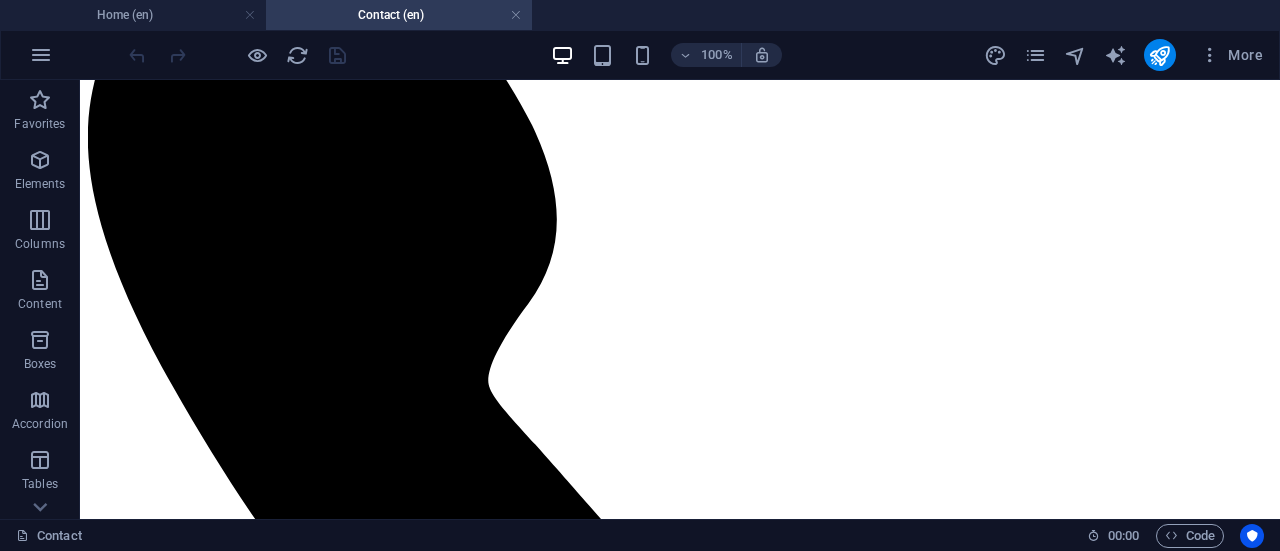 scroll, scrollTop: 2023, scrollLeft: 0, axis: vertical 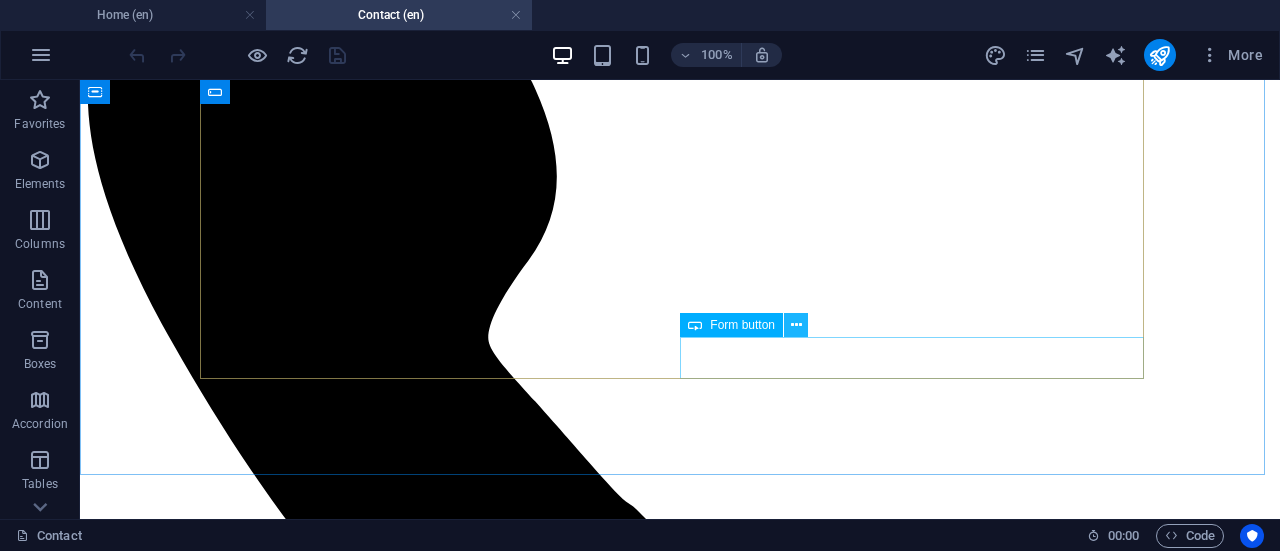 click at bounding box center [796, 325] 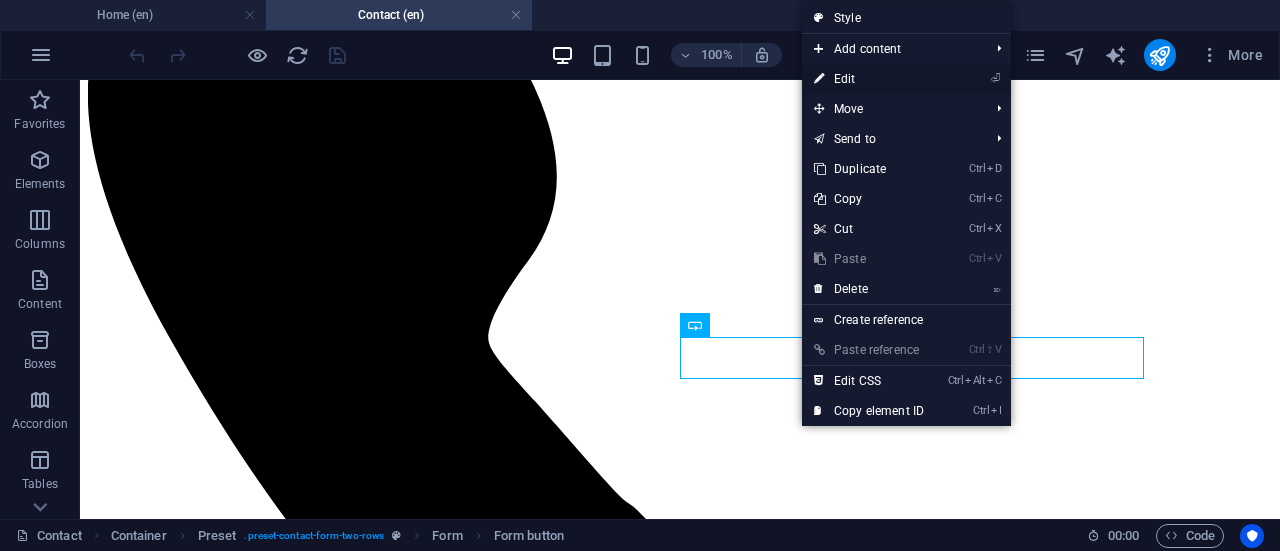 click on "⏎  Edit" at bounding box center [869, 79] 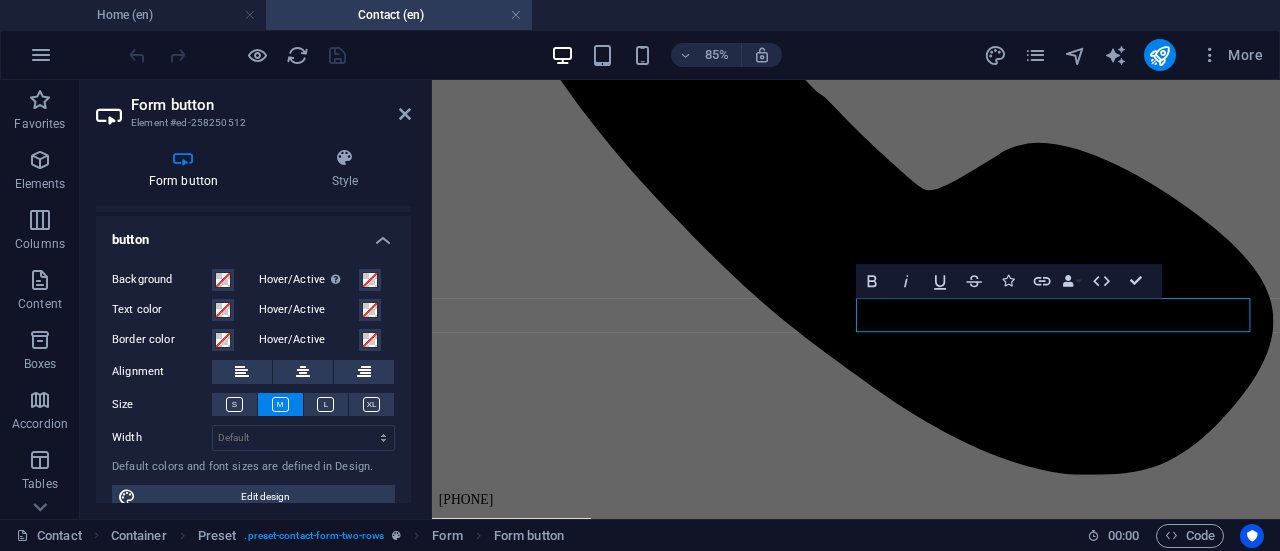 scroll, scrollTop: 140, scrollLeft: 0, axis: vertical 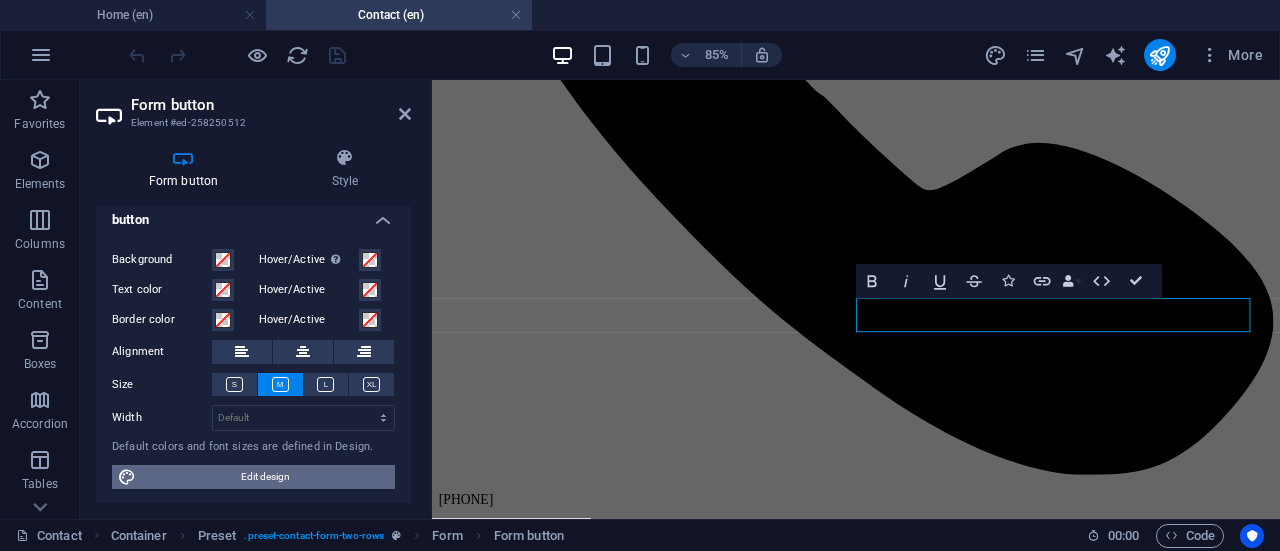 click on "Edit design" at bounding box center [265, 477] 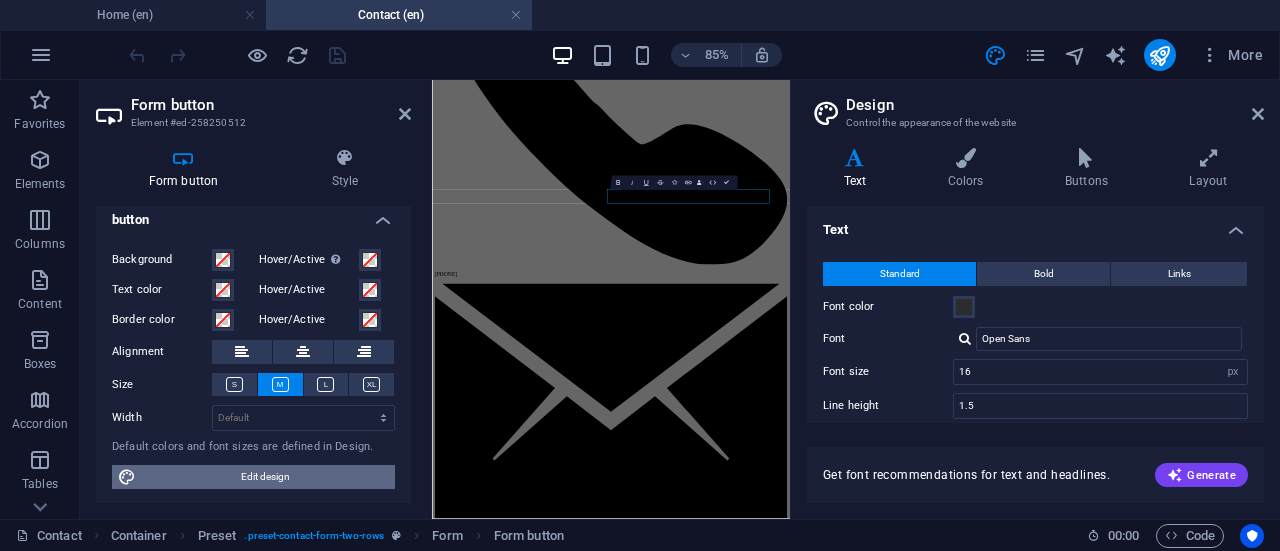 scroll, scrollTop: 1966, scrollLeft: 0, axis: vertical 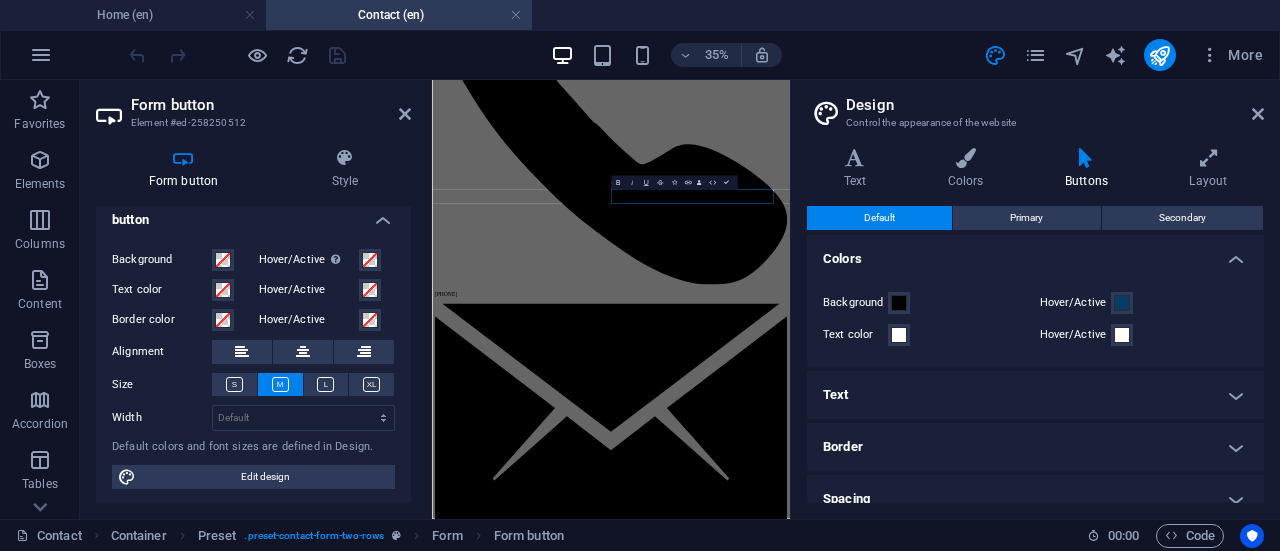 drag, startPoint x: 1259, startPoint y: 294, endPoint x: 1277, endPoint y: 340, distance: 49.396355 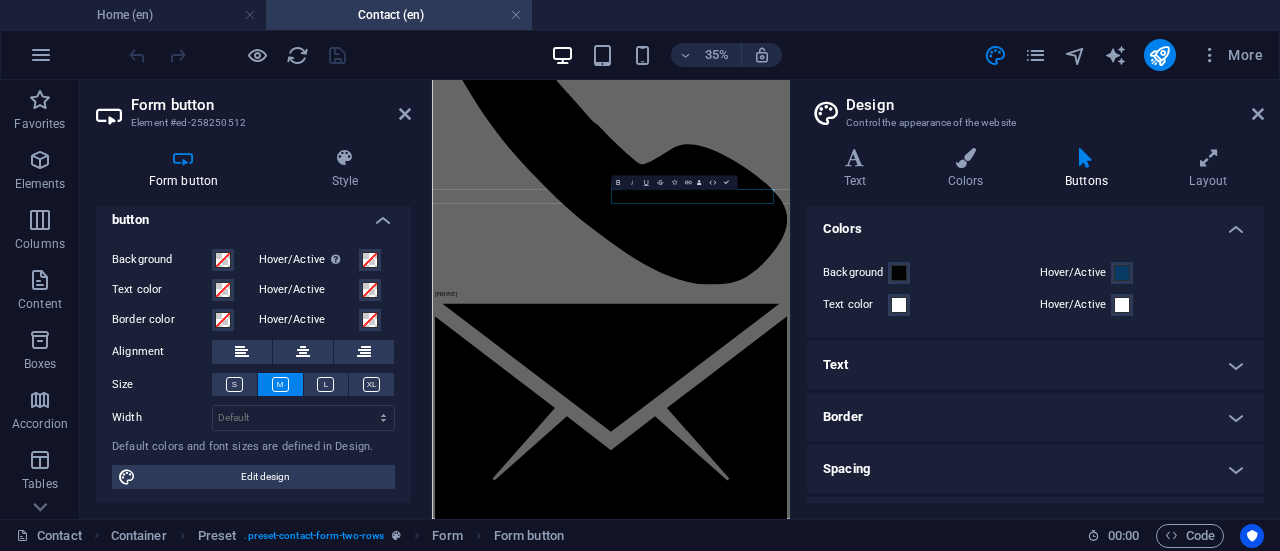 scroll, scrollTop: 0, scrollLeft: 0, axis: both 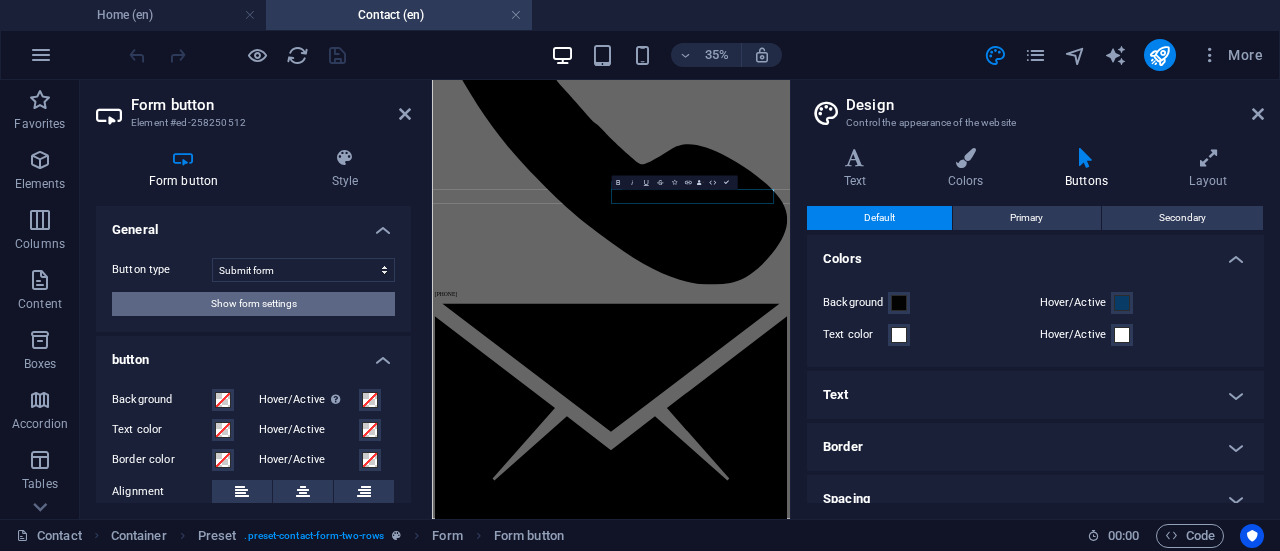 click on "Show form settings" at bounding box center (254, 304) 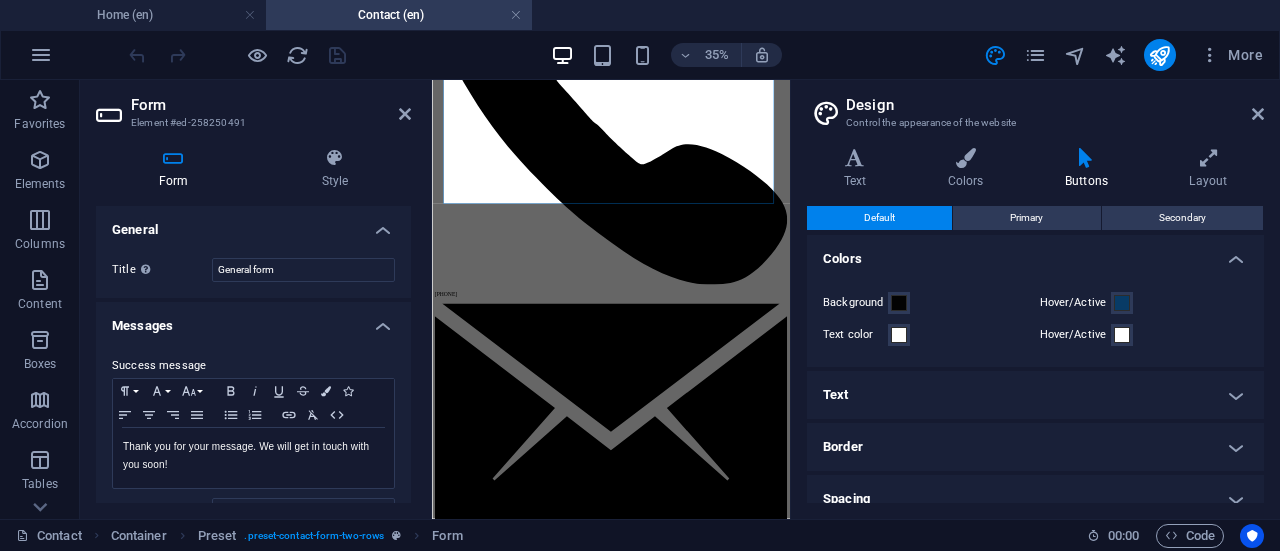 scroll, scrollTop: 1968, scrollLeft: 0, axis: vertical 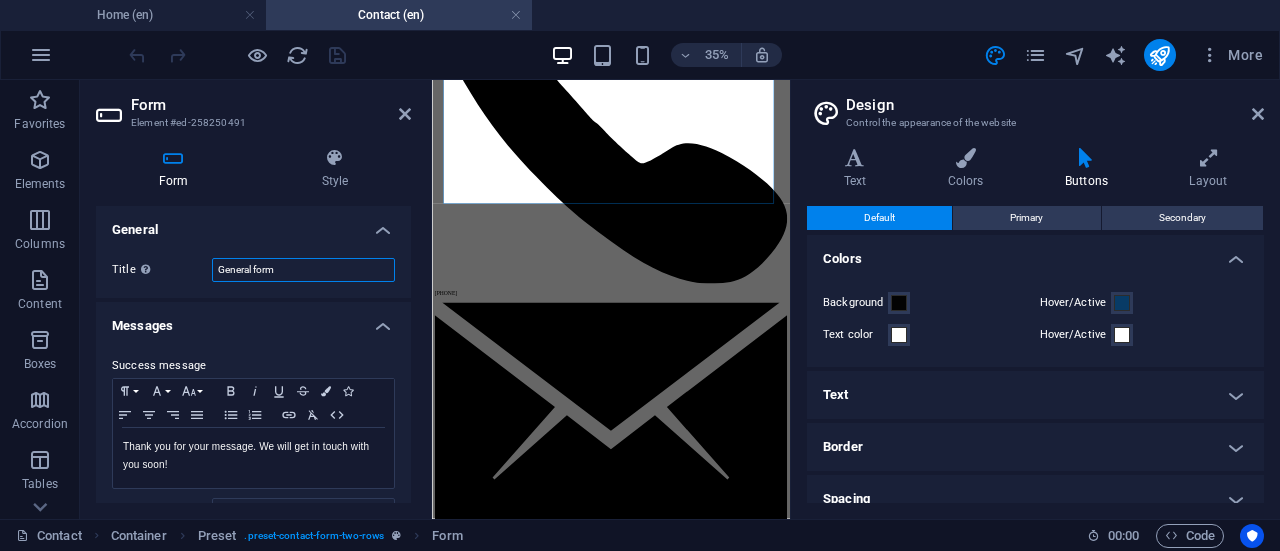 click on "General form" at bounding box center (303, 270) 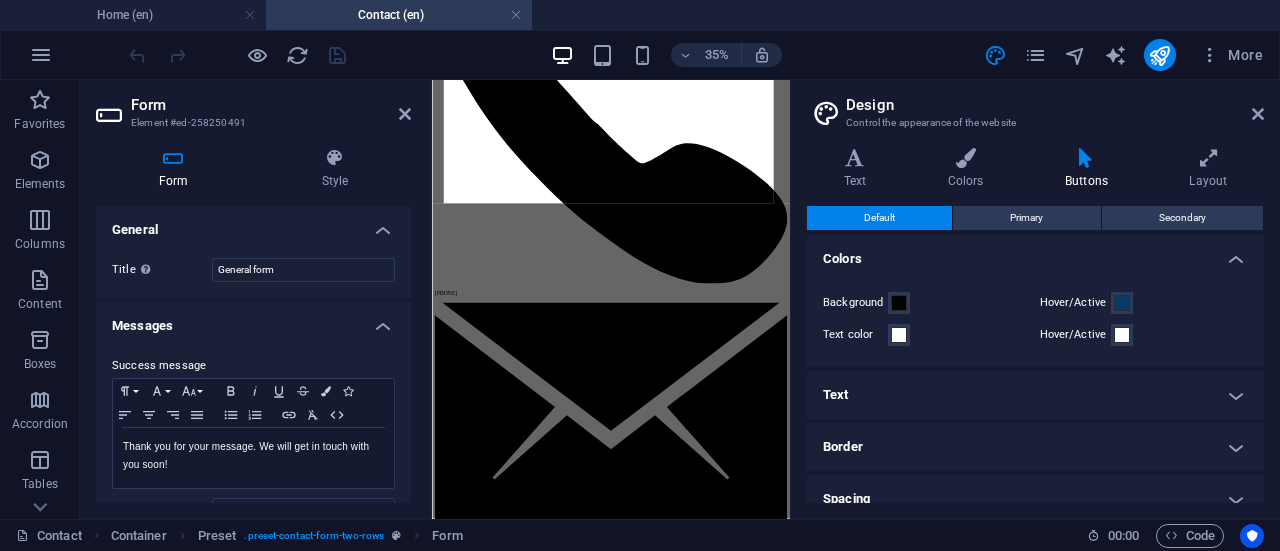 click on "General" at bounding box center [253, 224] 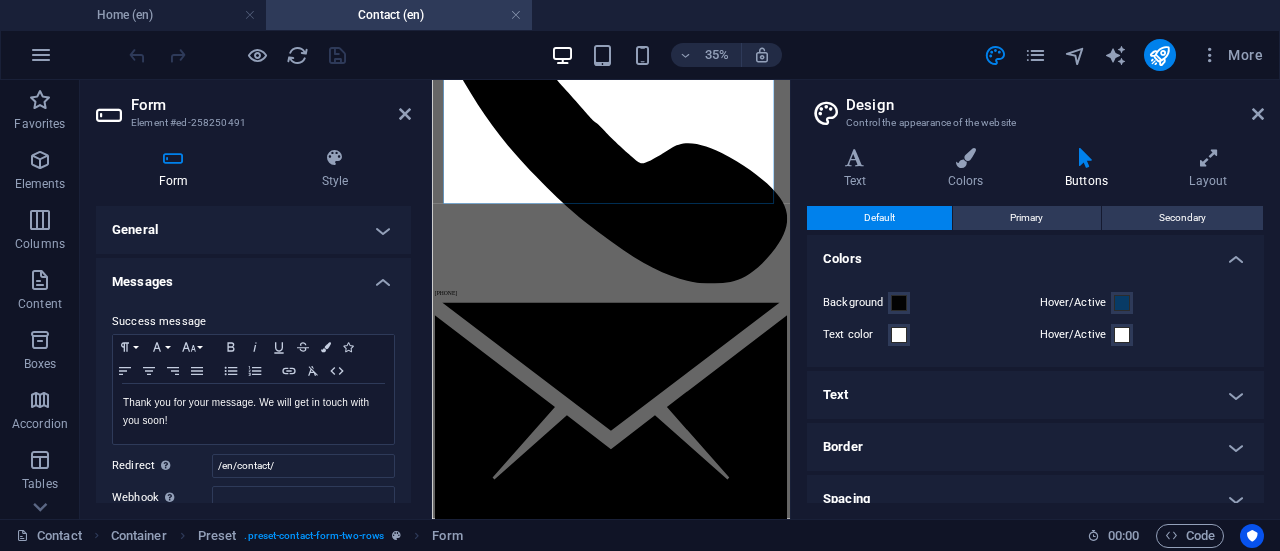 click on "General" at bounding box center (253, 230) 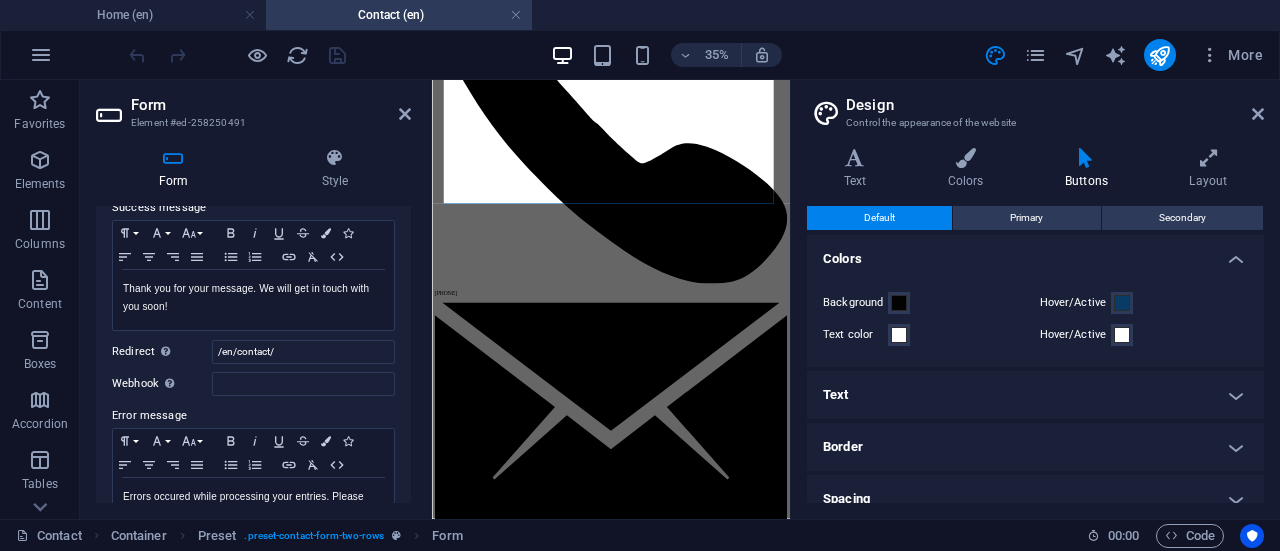 scroll, scrollTop: 162, scrollLeft: 0, axis: vertical 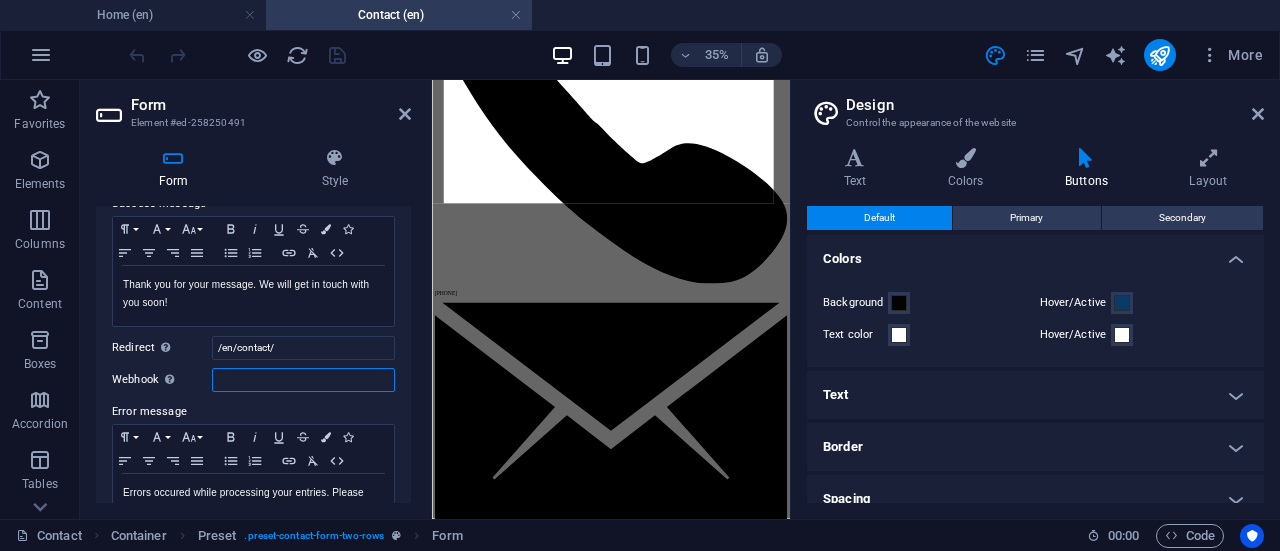 click on "Webhook A webhook is a push notification from this form to another server. Every time someone submits this form, the data will be pushed to your server." at bounding box center [303, 380] 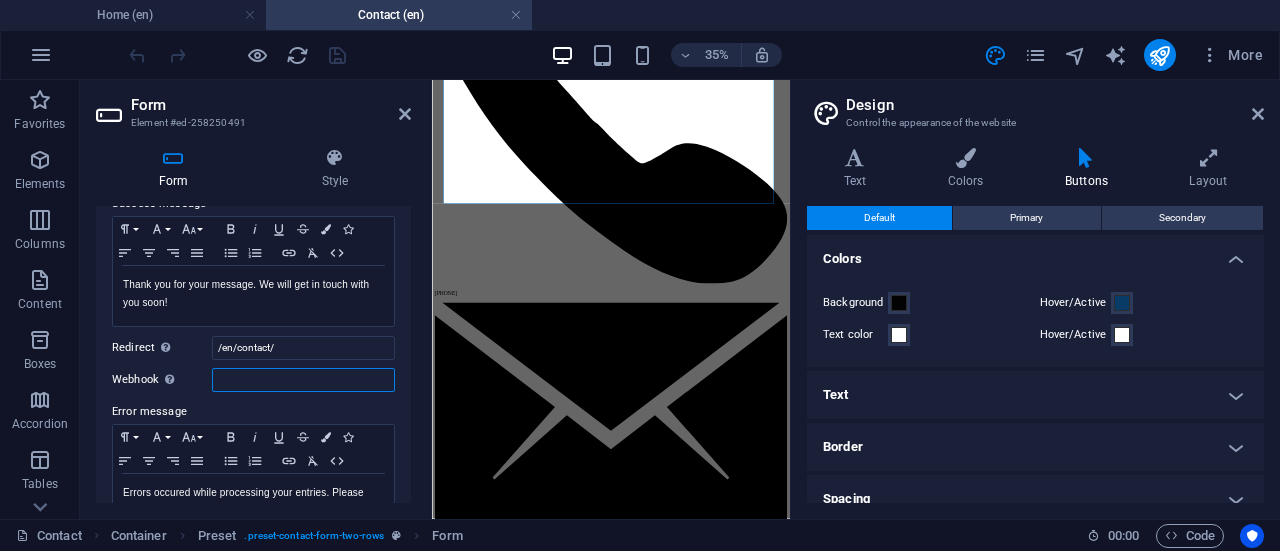 paste on "https://obedmab.com.ng/en/contact/" 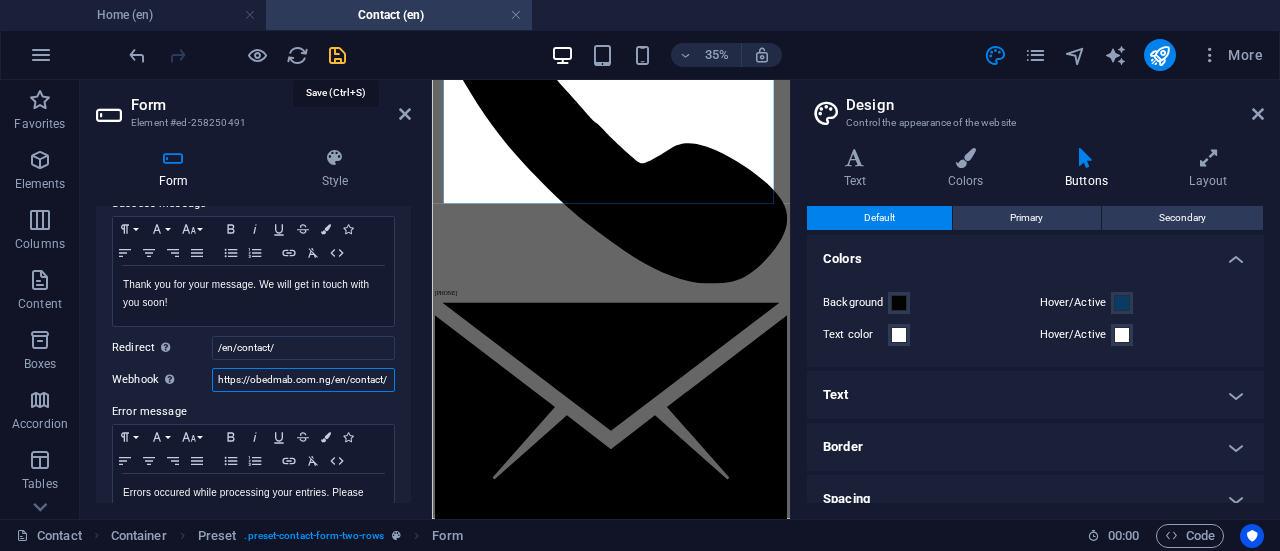 type on "https://obedmab.com.ng/en/contact/" 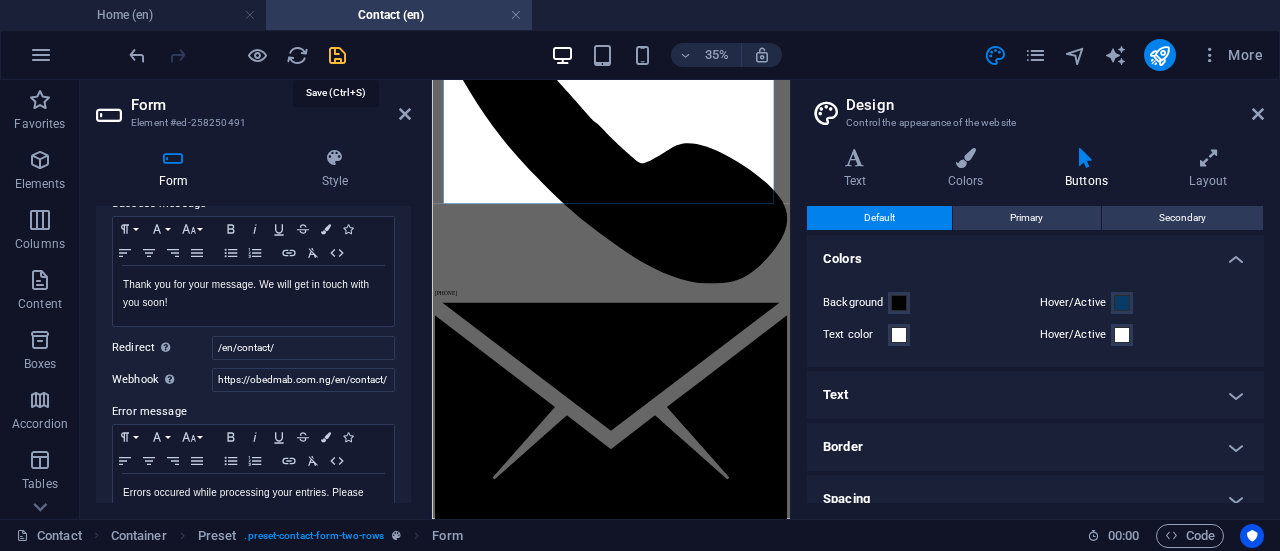 click at bounding box center [337, 55] 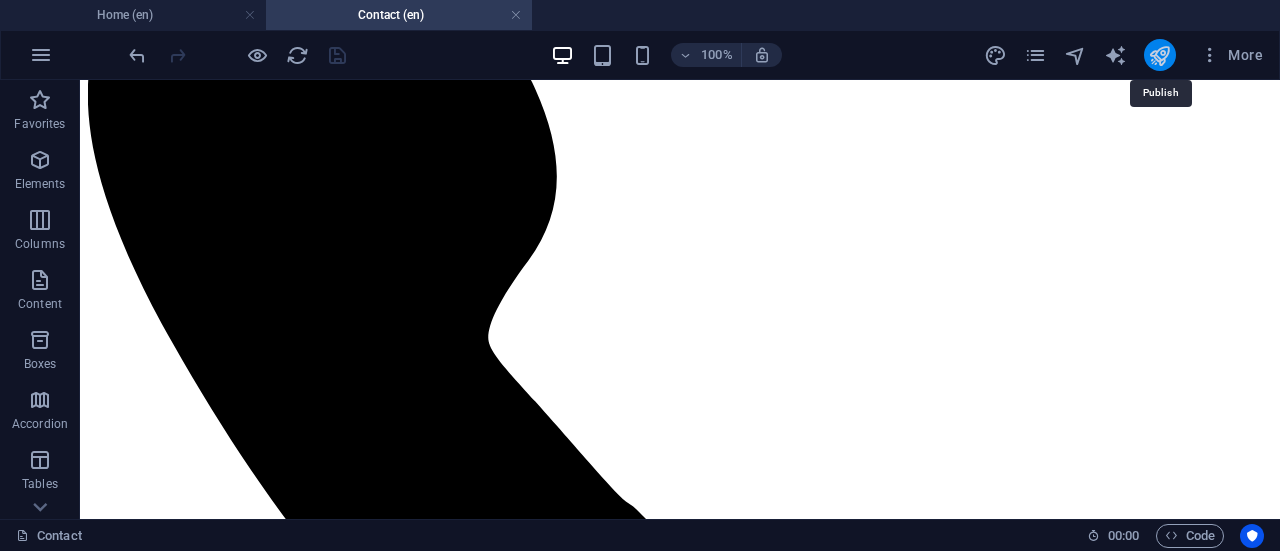 click at bounding box center [1159, 55] 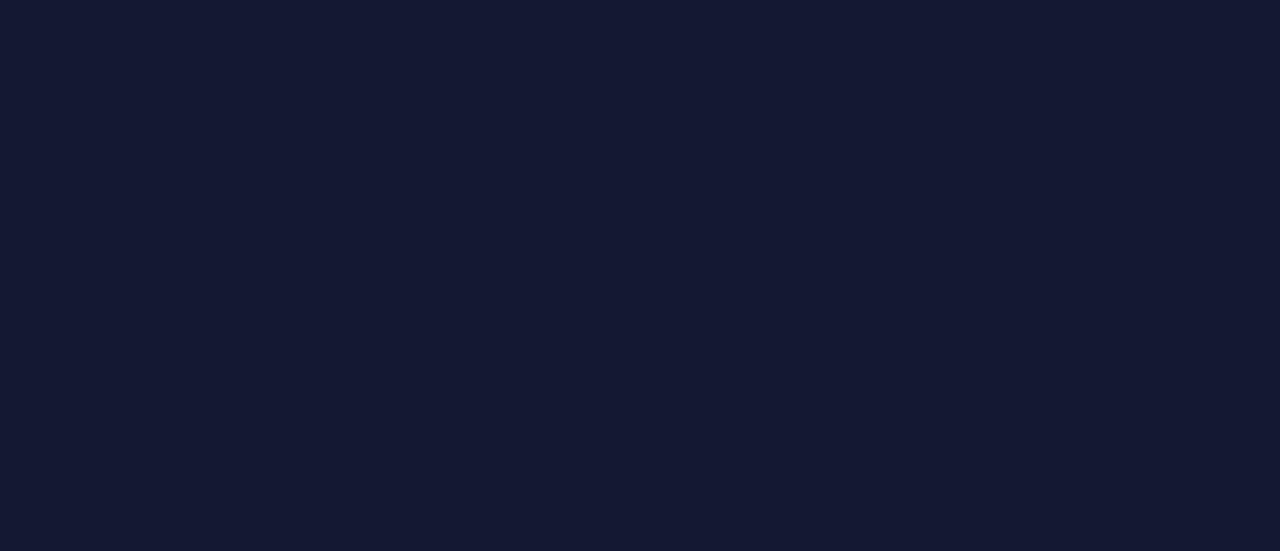 scroll, scrollTop: 0, scrollLeft: 0, axis: both 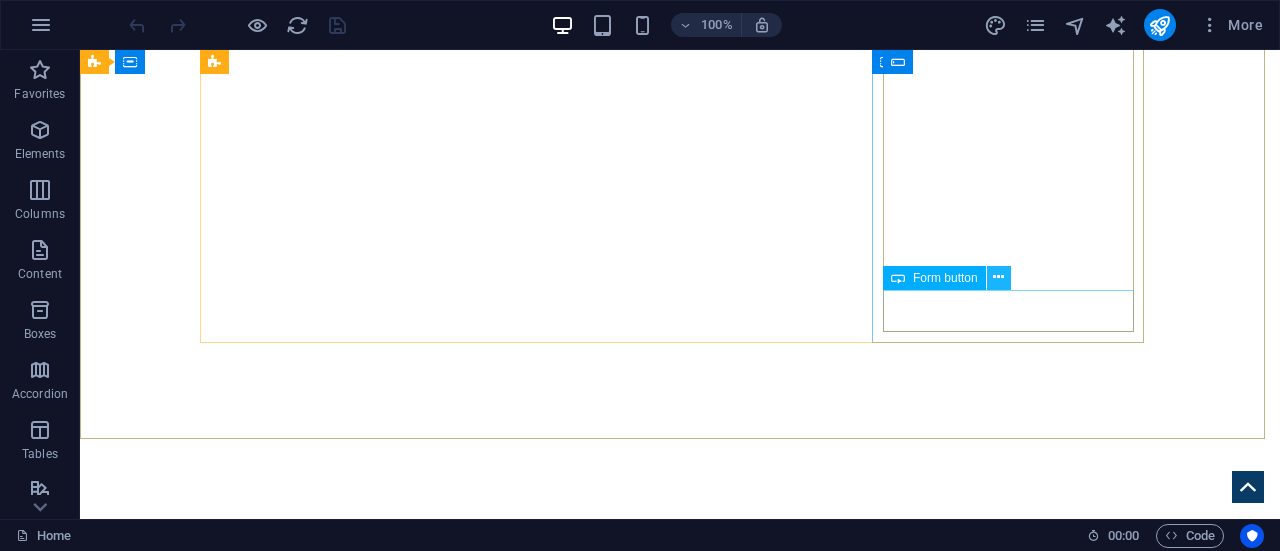 click at bounding box center (998, 277) 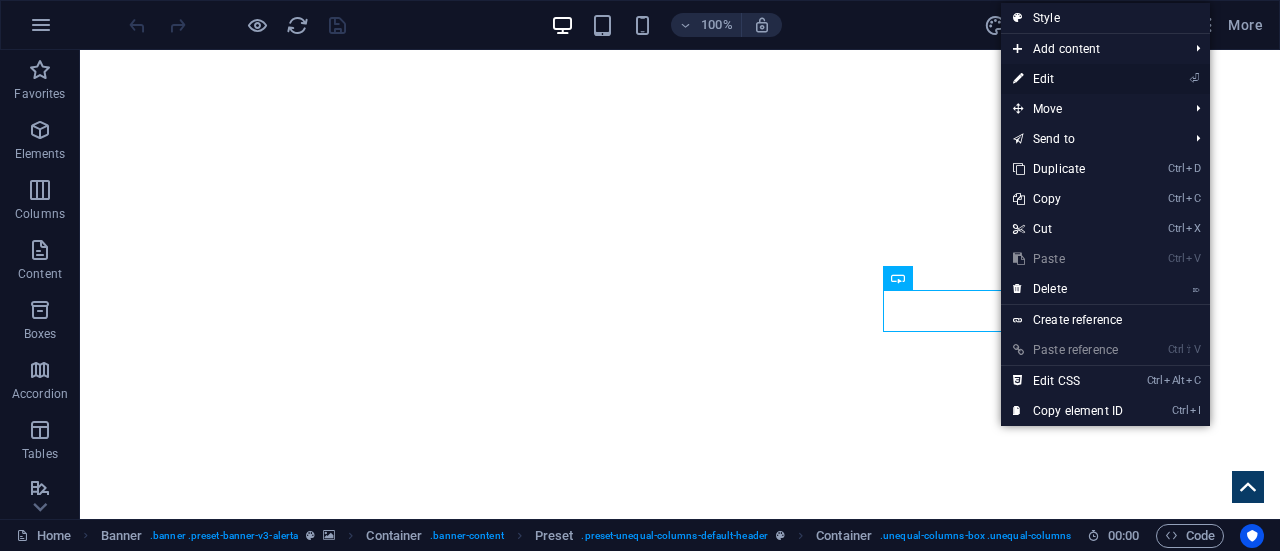 click on "⏎  Edit" at bounding box center [1068, 79] 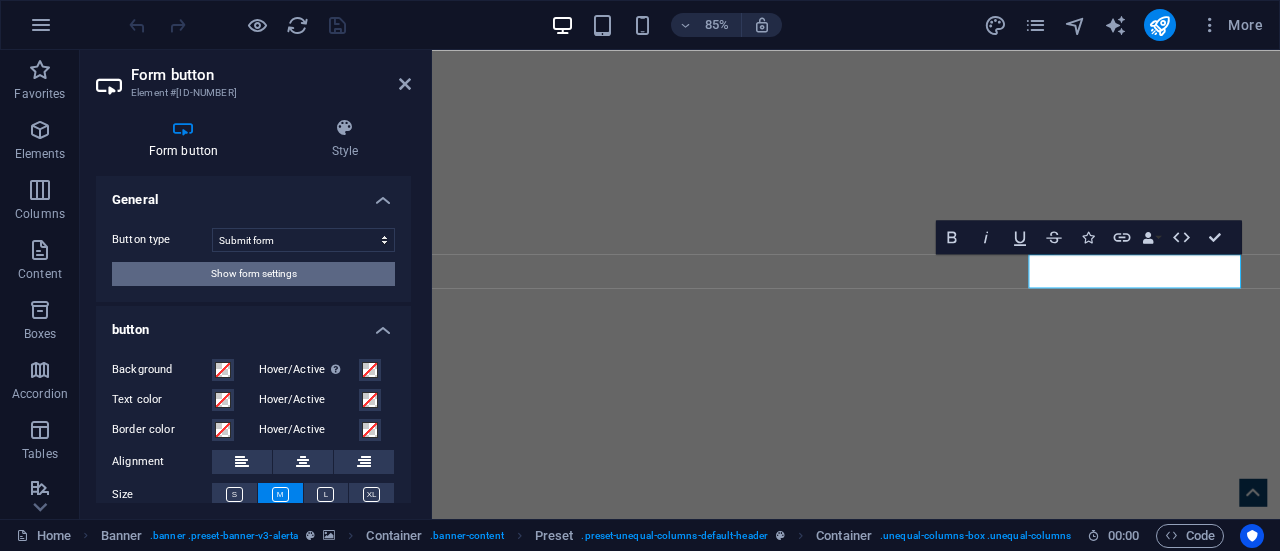click on "Show form settings" at bounding box center (254, 274) 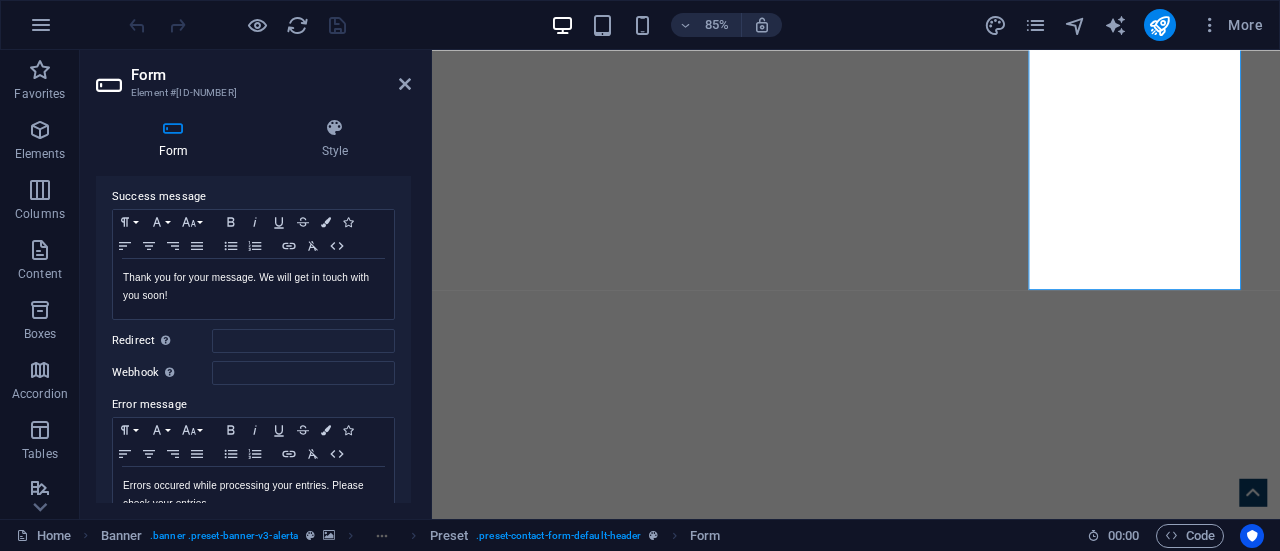scroll, scrollTop: 143, scrollLeft: 0, axis: vertical 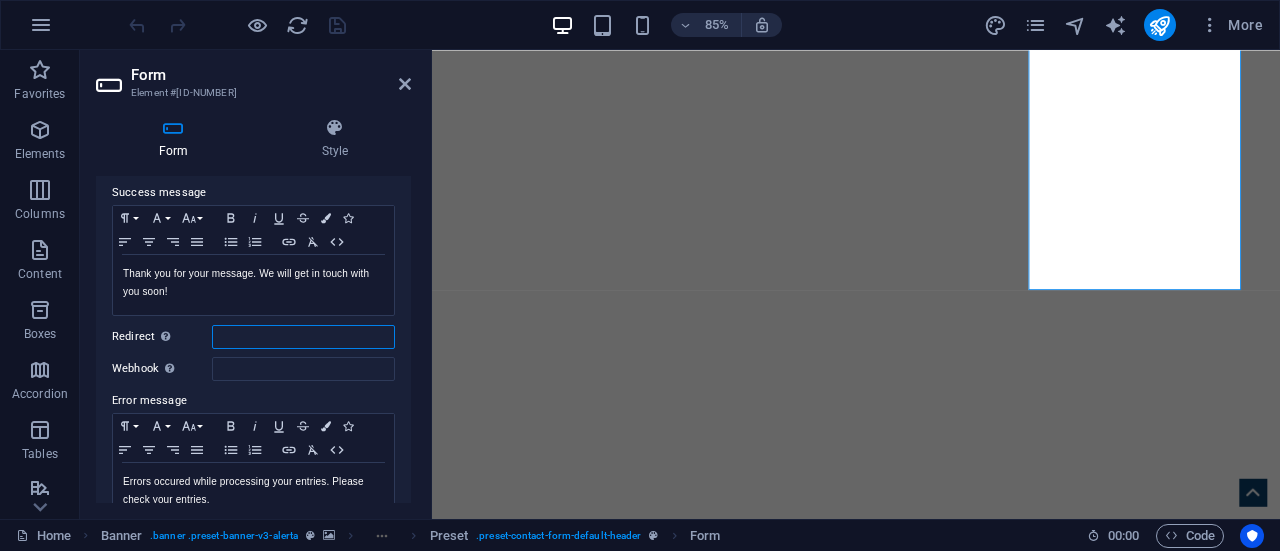 click on "Redirect Define a redirect target upon successful form submission; for example, a success page." at bounding box center [303, 337] 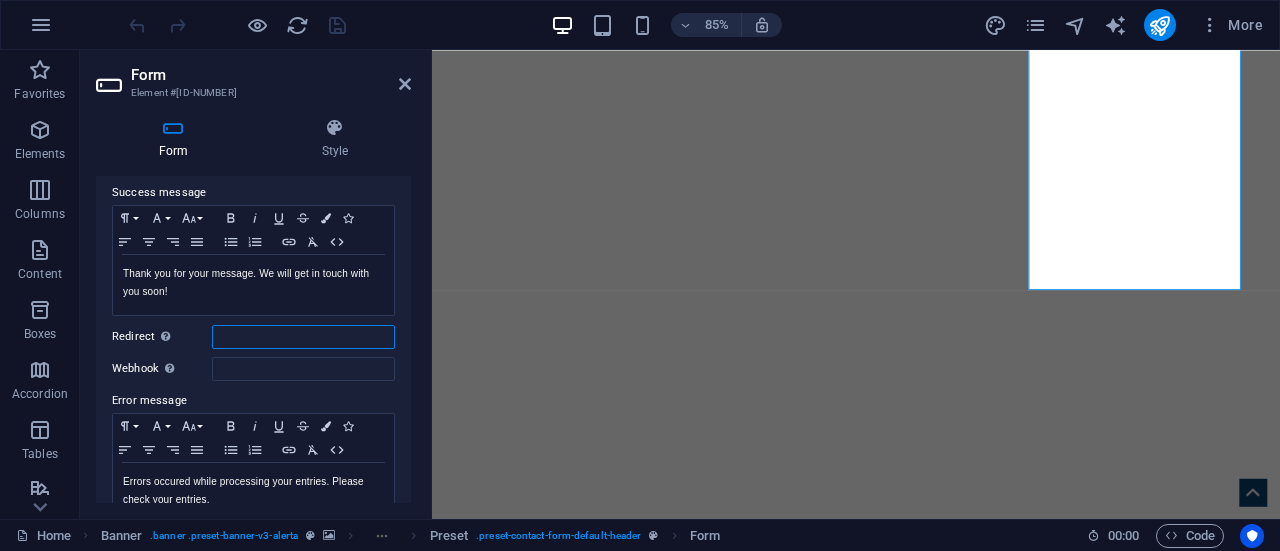 paste on "/en/" 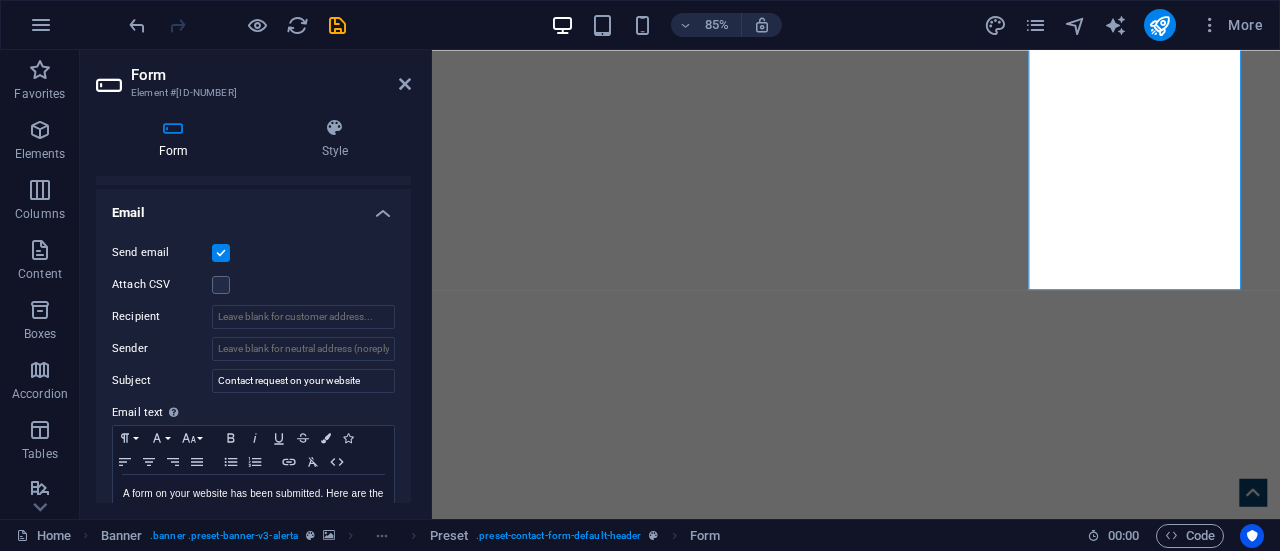 scroll, scrollTop: 502, scrollLeft: 0, axis: vertical 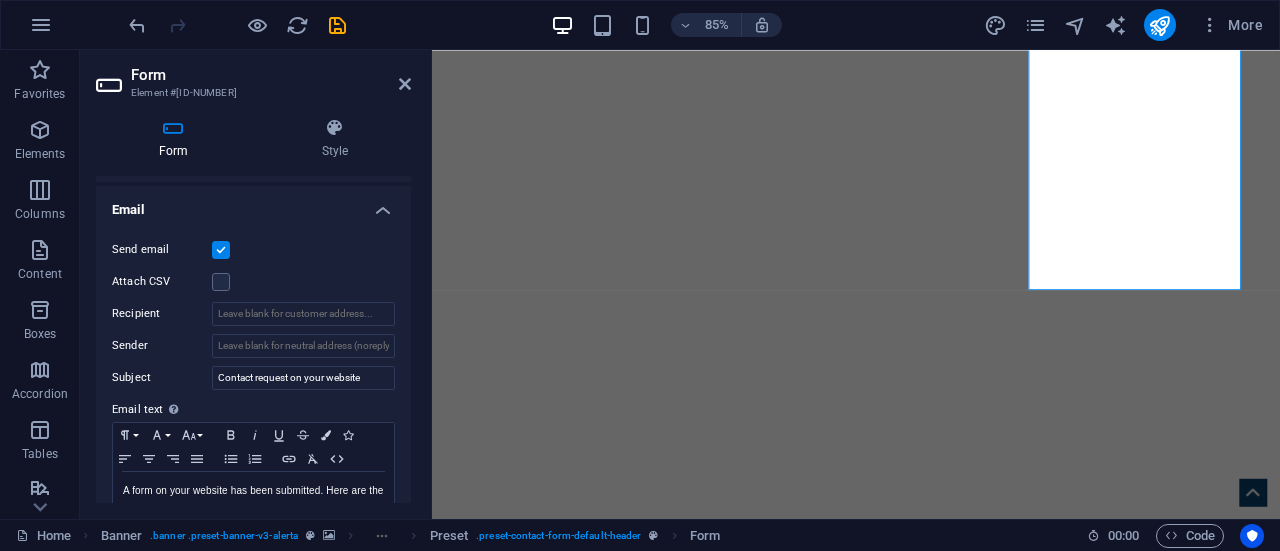 drag, startPoint x: 410, startPoint y: 301, endPoint x: 2, endPoint y: 422, distance: 425.56433 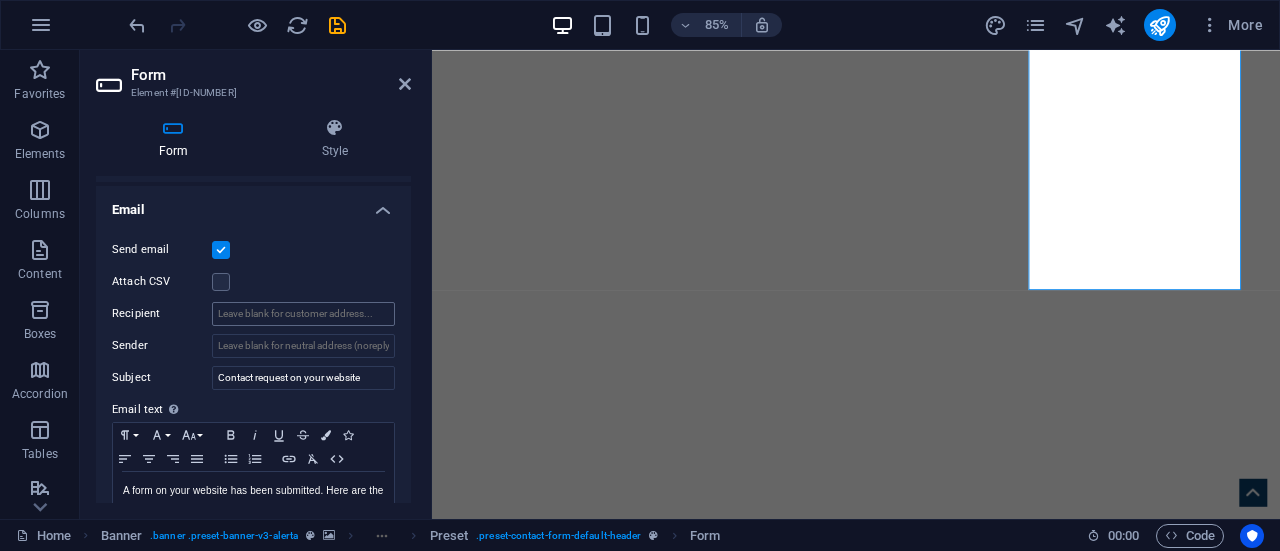 type on "/en/contact/" 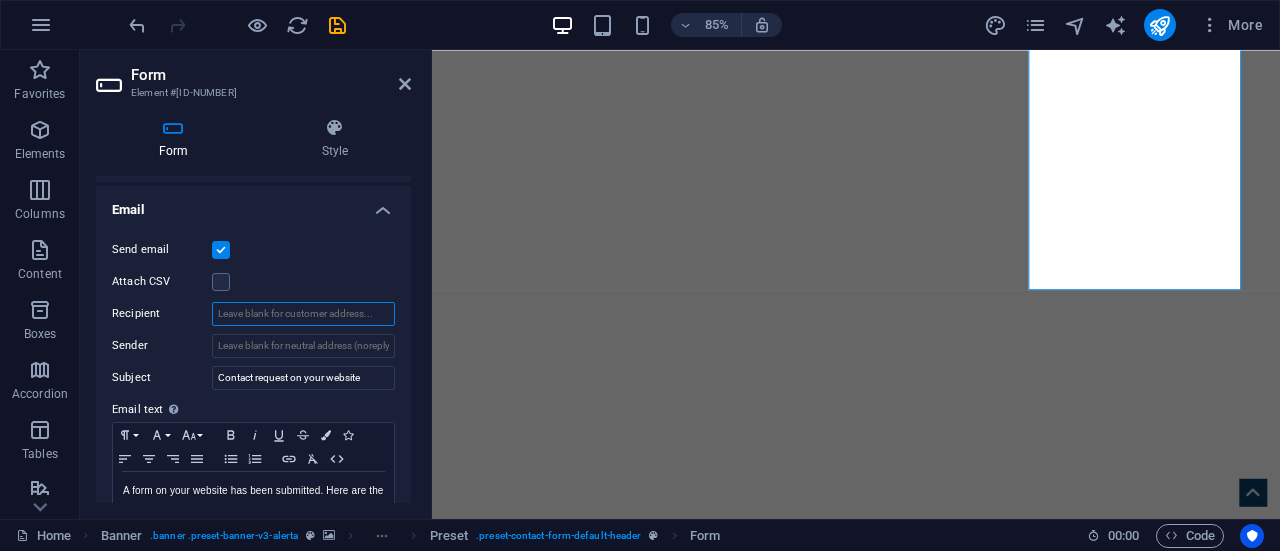 click on "Recipient" at bounding box center (303, 314) 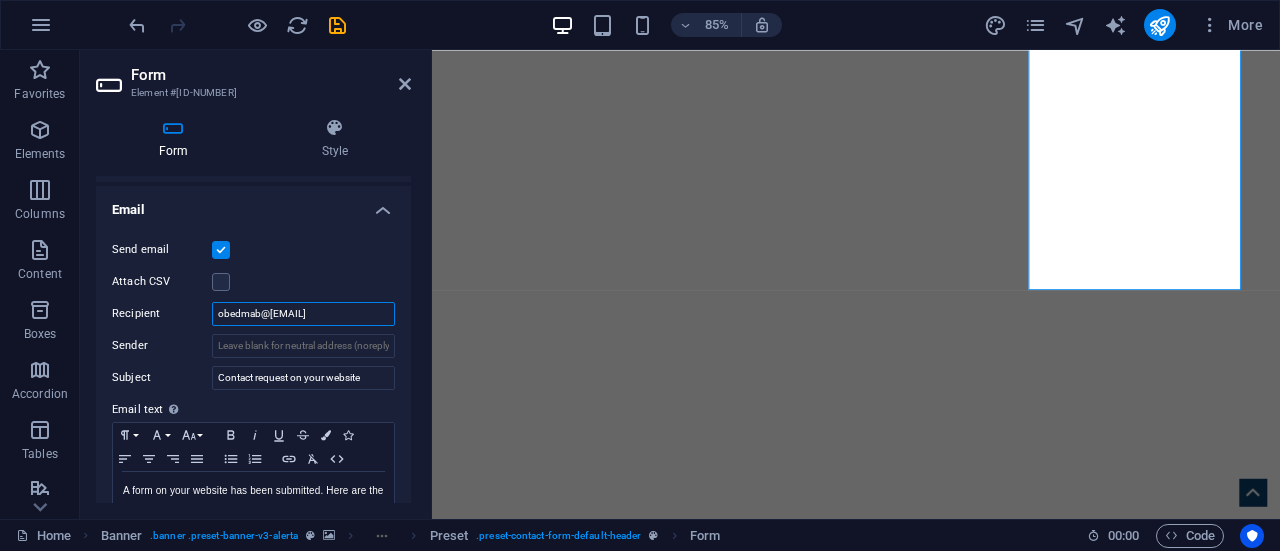 type on "[EMAIL]" 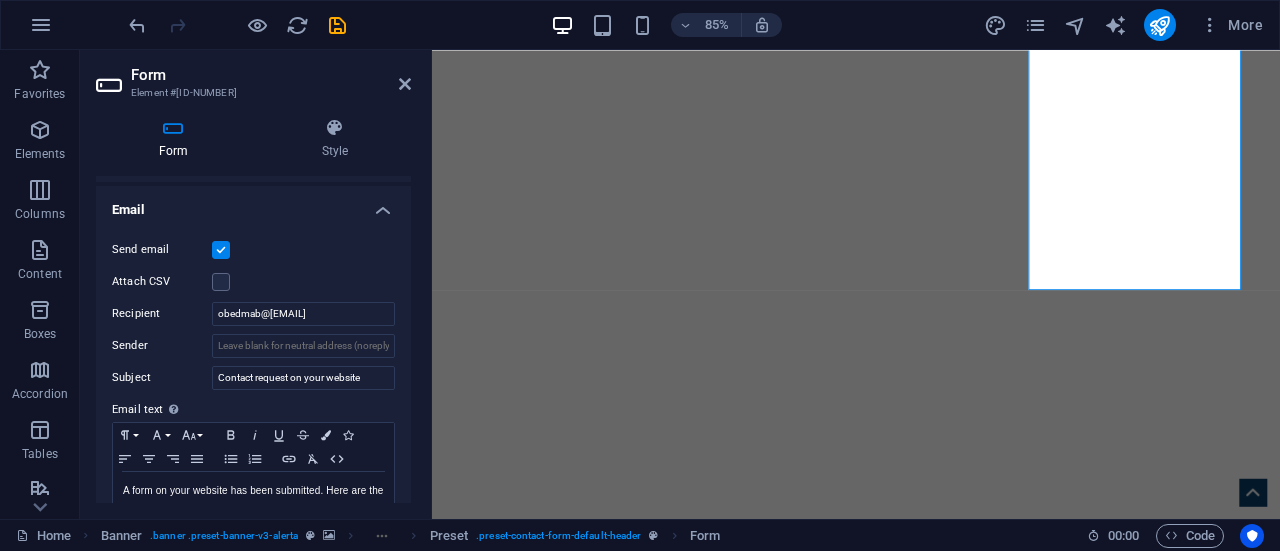 drag, startPoint x: 405, startPoint y: 393, endPoint x: 408, endPoint y: 435, distance: 42.107006 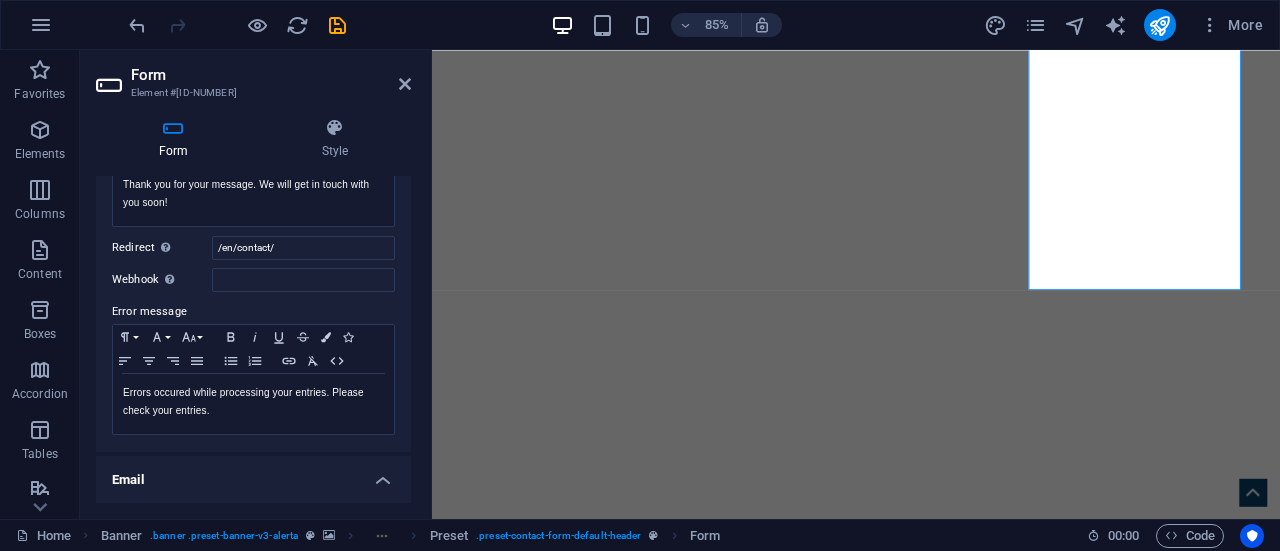 scroll, scrollTop: 0, scrollLeft: 0, axis: both 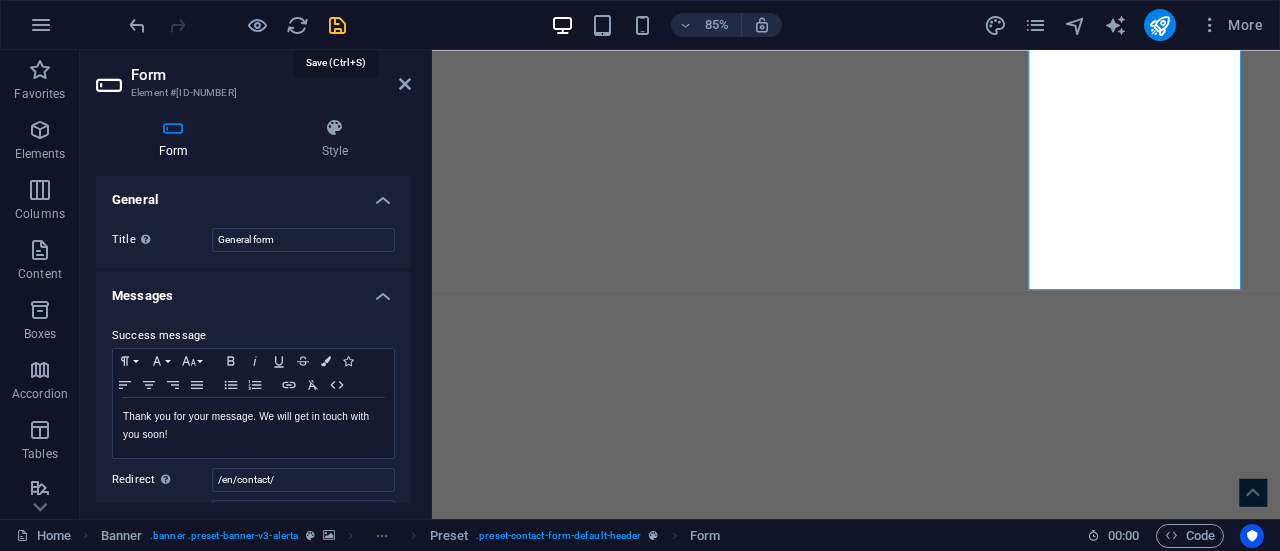 click at bounding box center [337, 25] 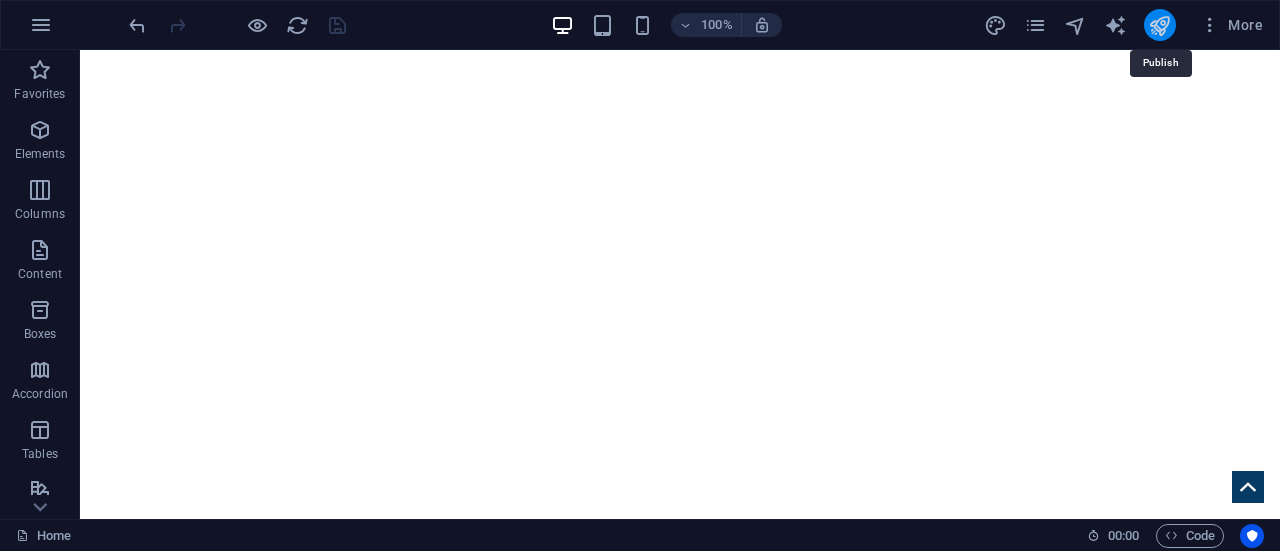 click at bounding box center [1159, 25] 